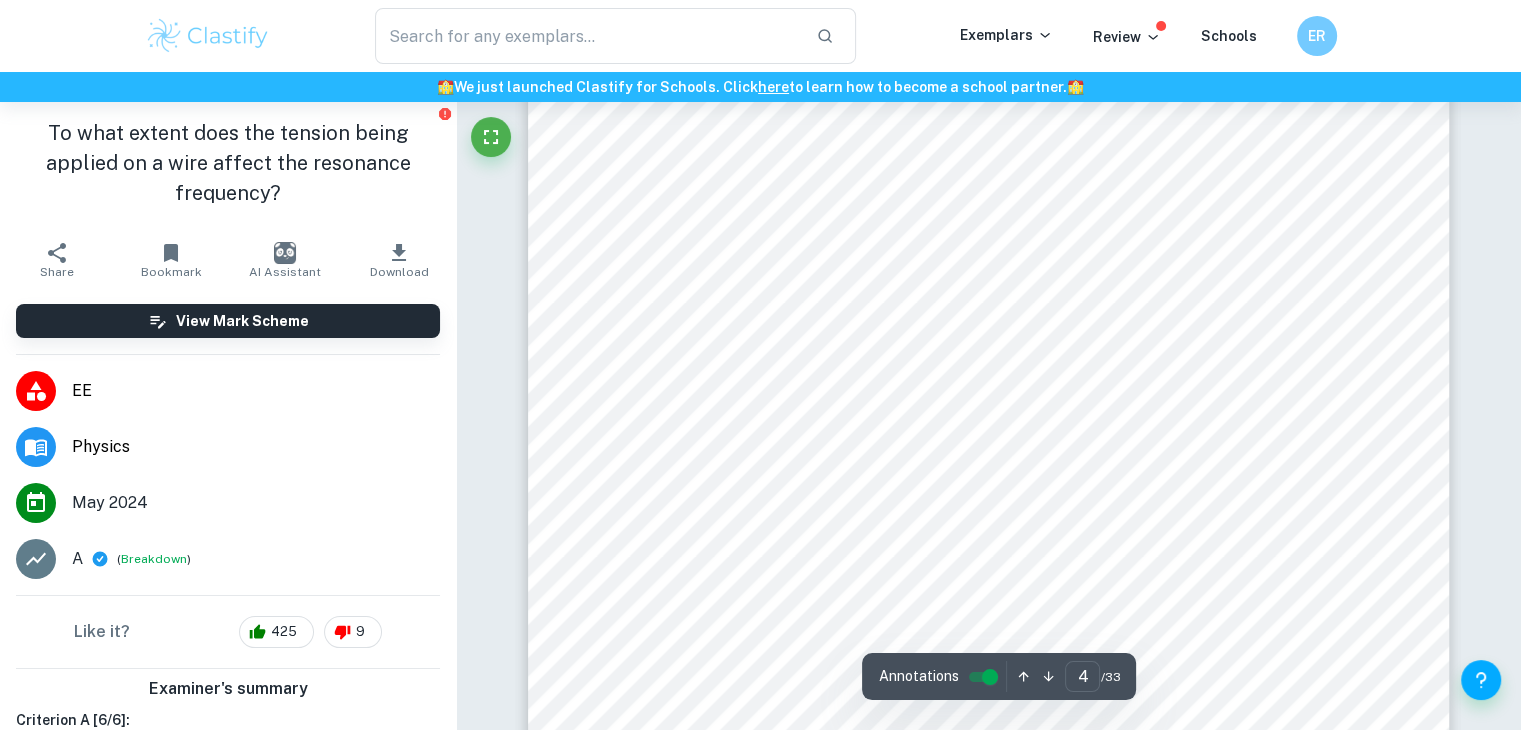 scroll, scrollTop: 3800, scrollLeft: 0, axis: vertical 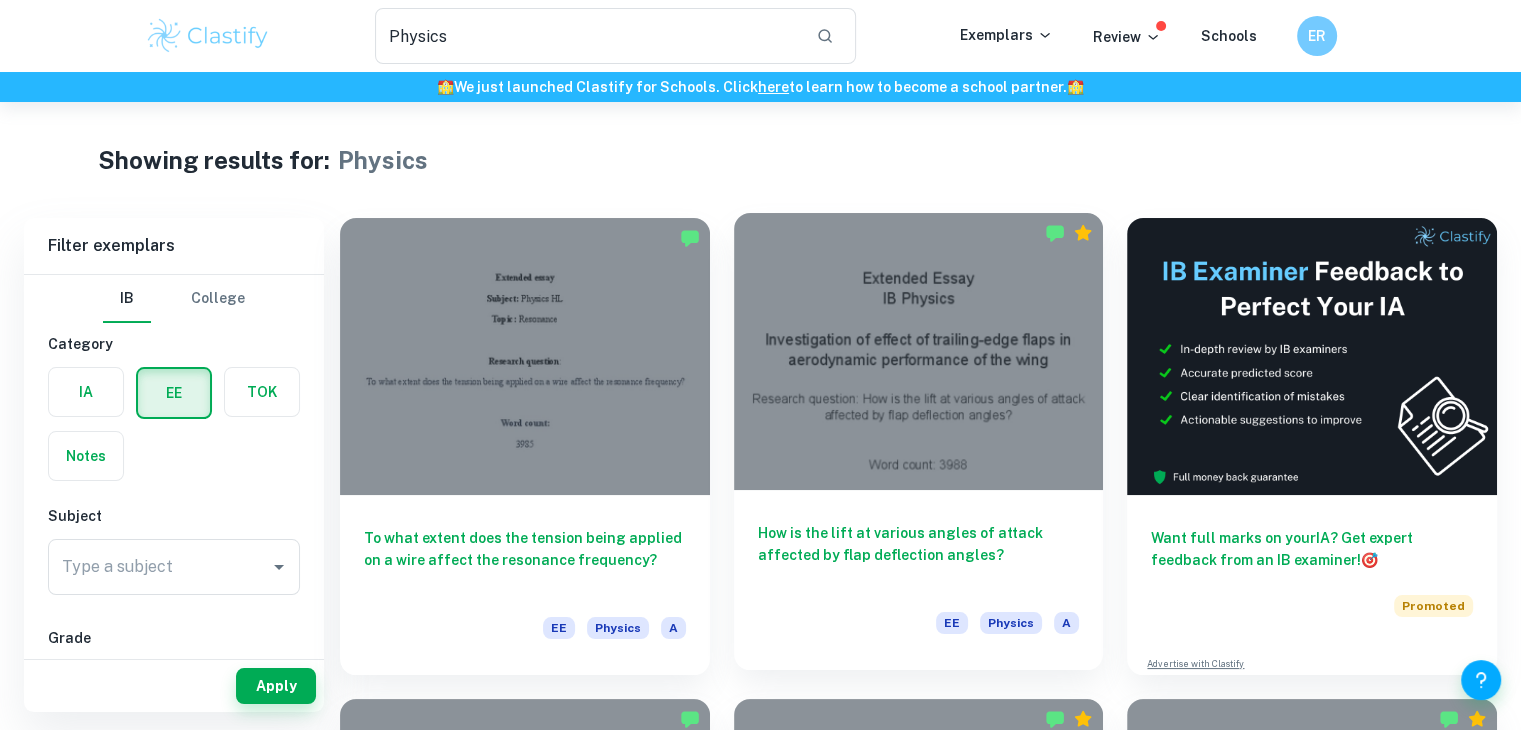 click at bounding box center (919, 351) 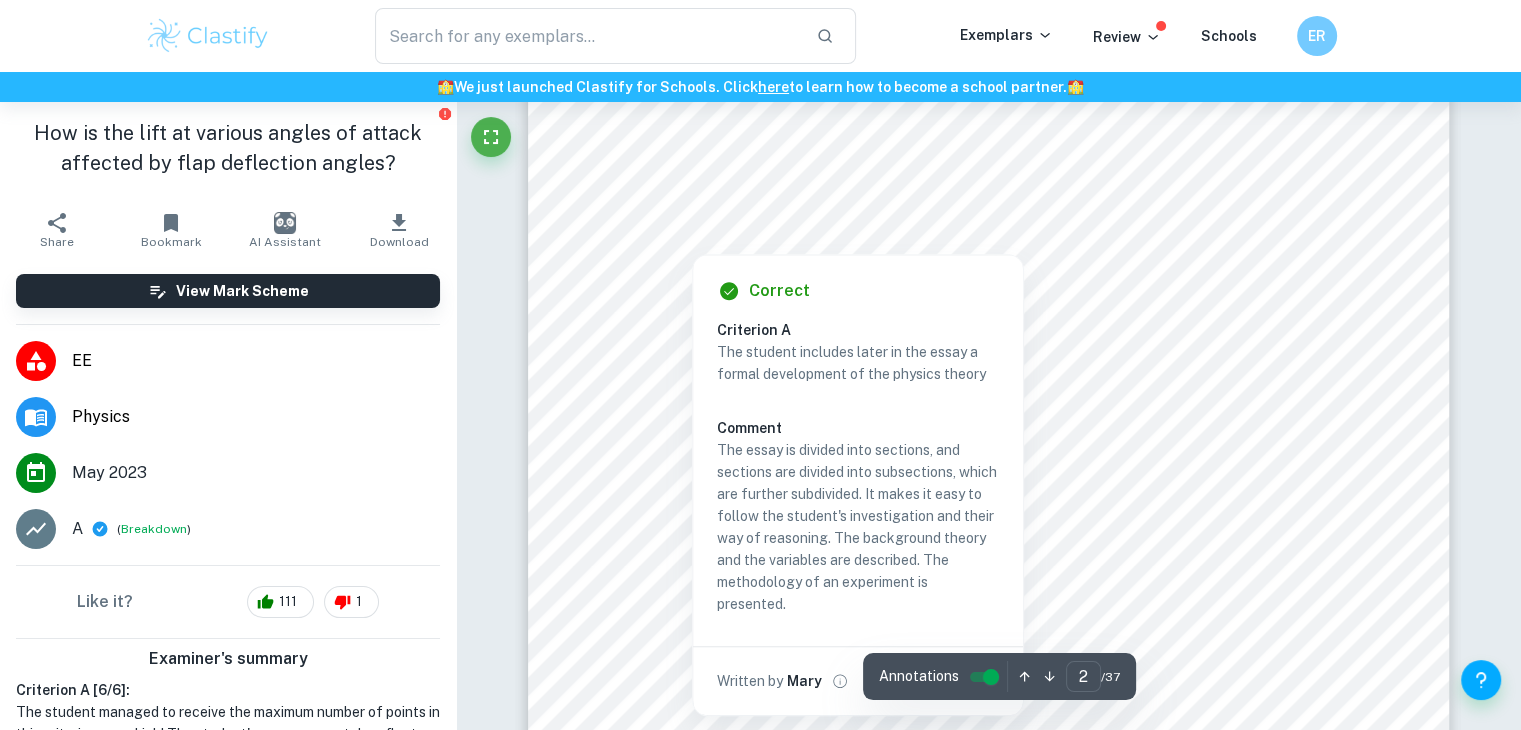 scroll, scrollTop: 1802, scrollLeft: 0, axis: vertical 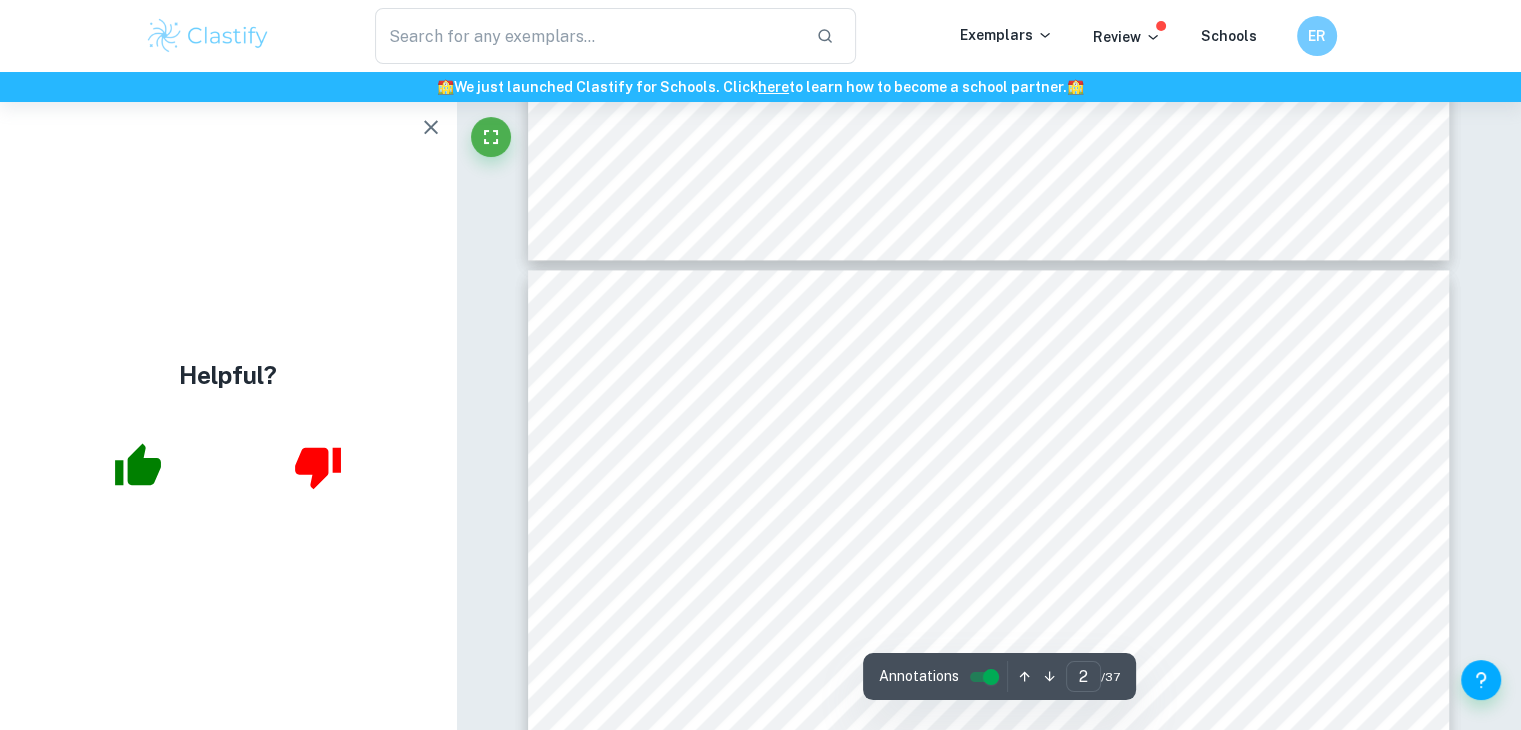 type on "3" 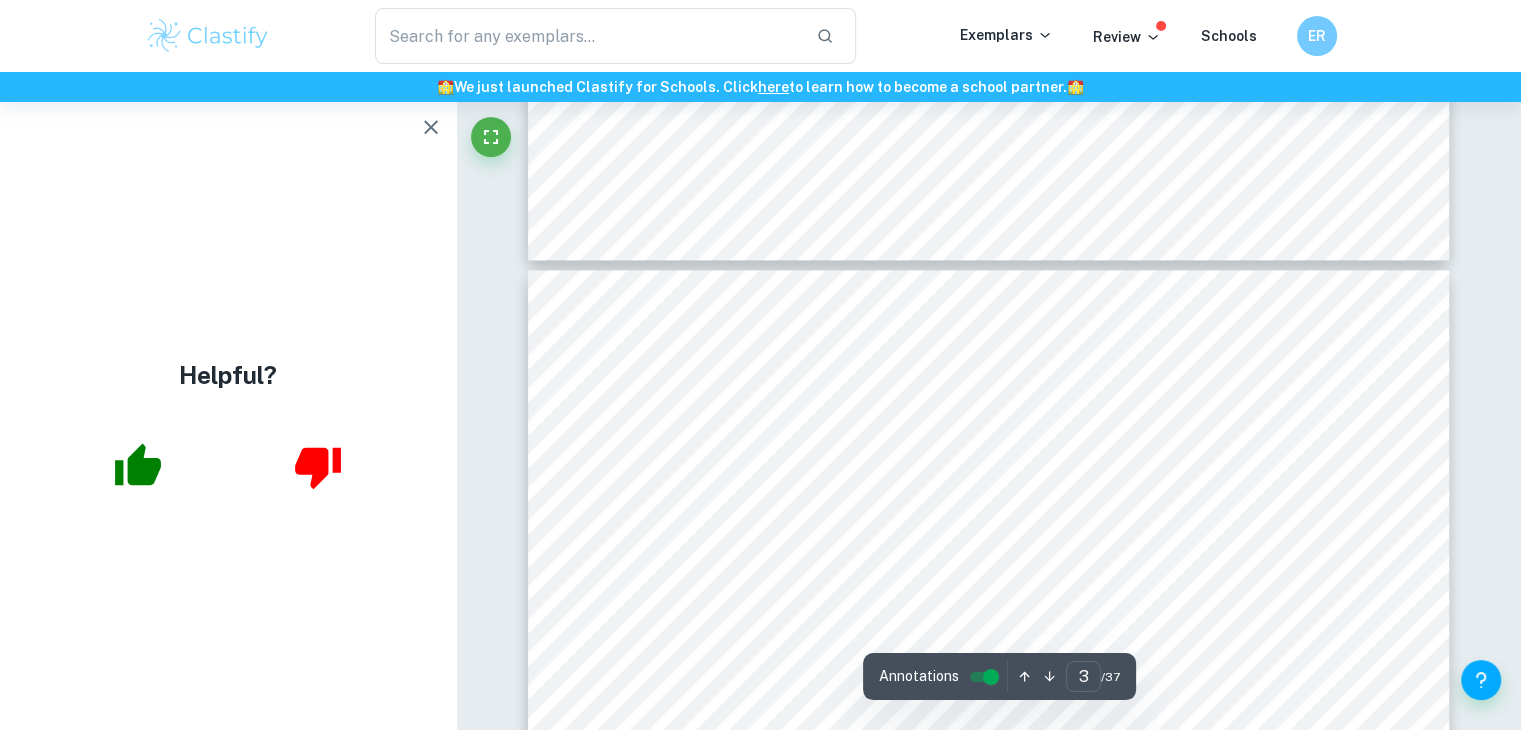 scroll, scrollTop: 2802, scrollLeft: 0, axis: vertical 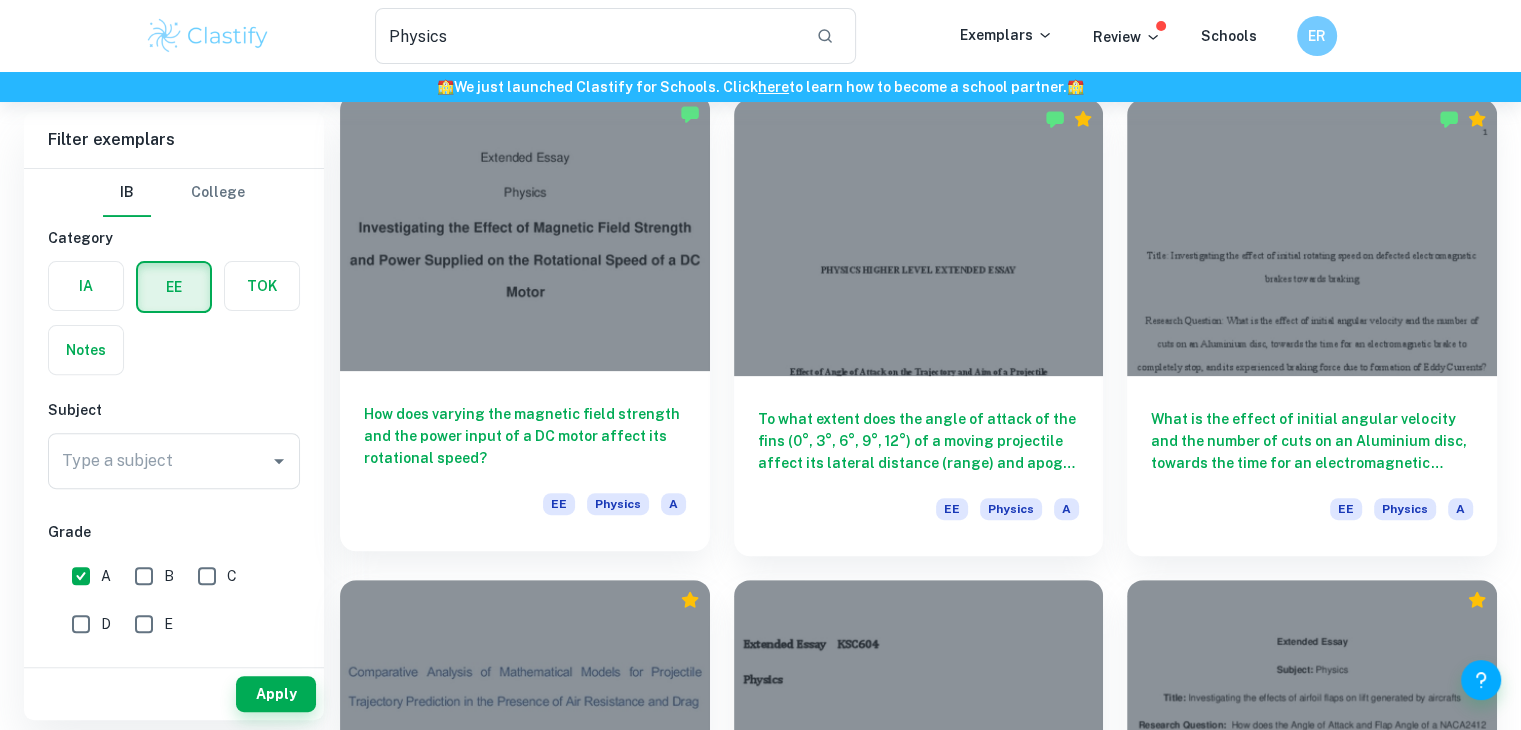 click at bounding box center (525, 232) 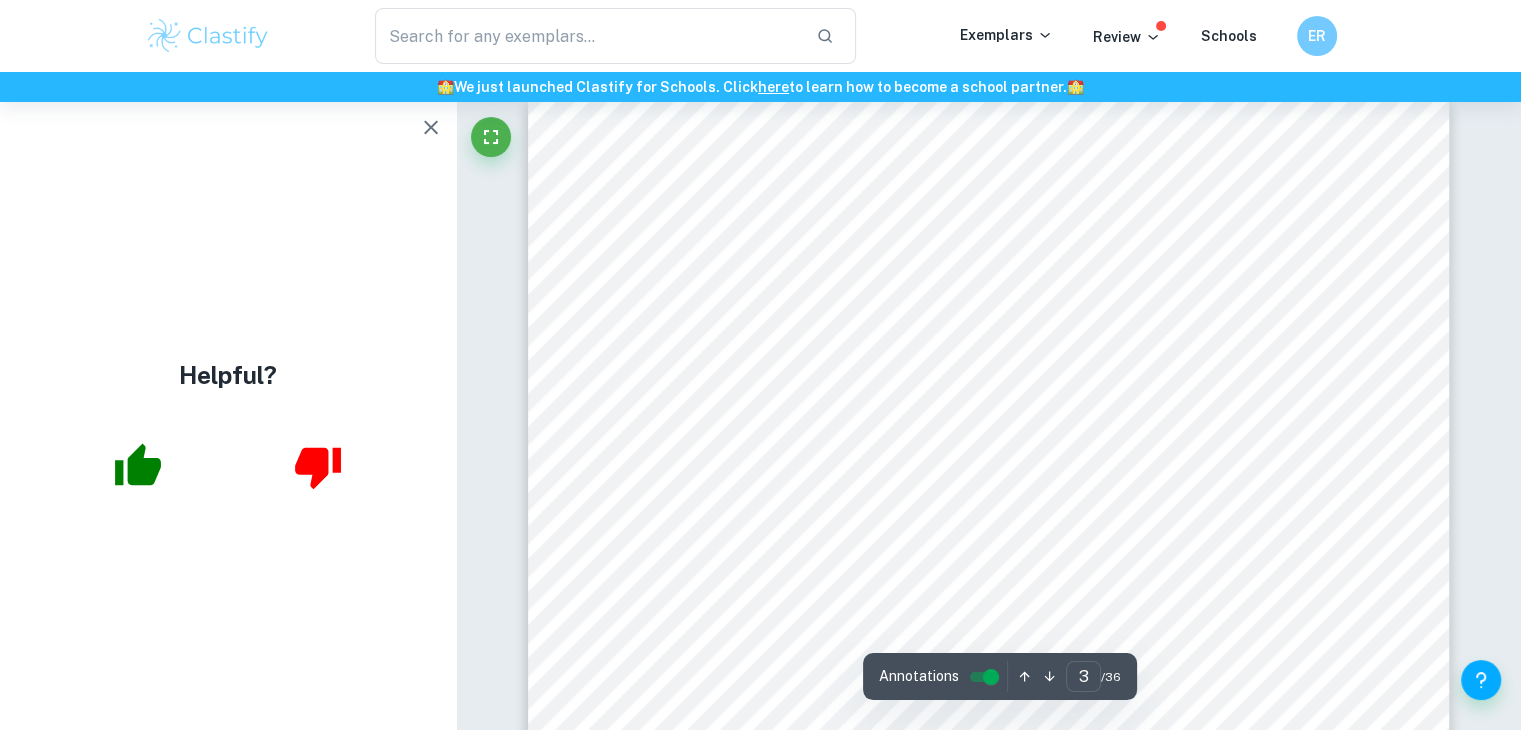 scroll, scrollTop: 2802, scrollLeft: 0, axis: vertical 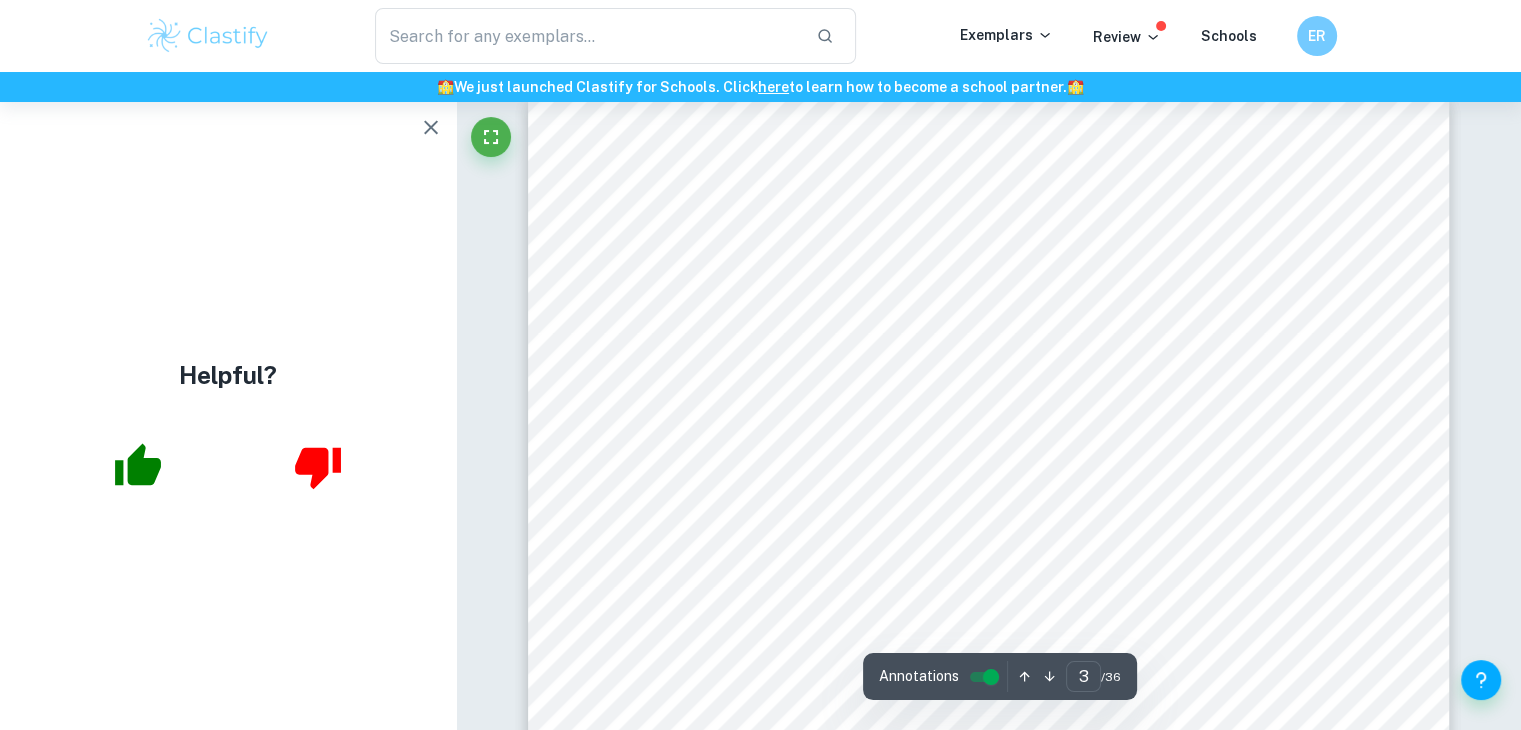 click on "MATLAB coding simulations. The first simulation offers a basic model of a DC motor's" at bounding box center [976, 529] 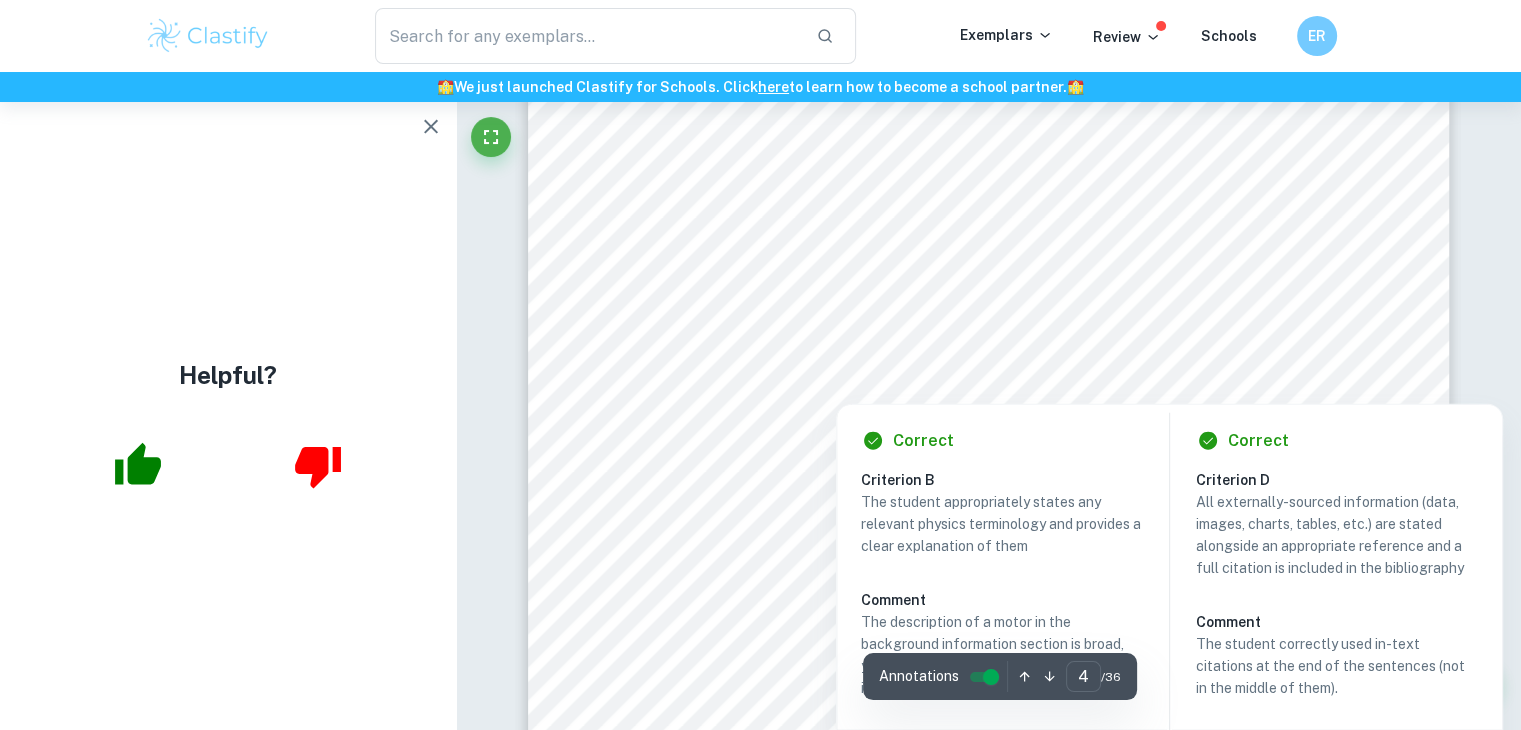 scroll, scrollTop: 4502, scrollLeft: 0, axis: vertical 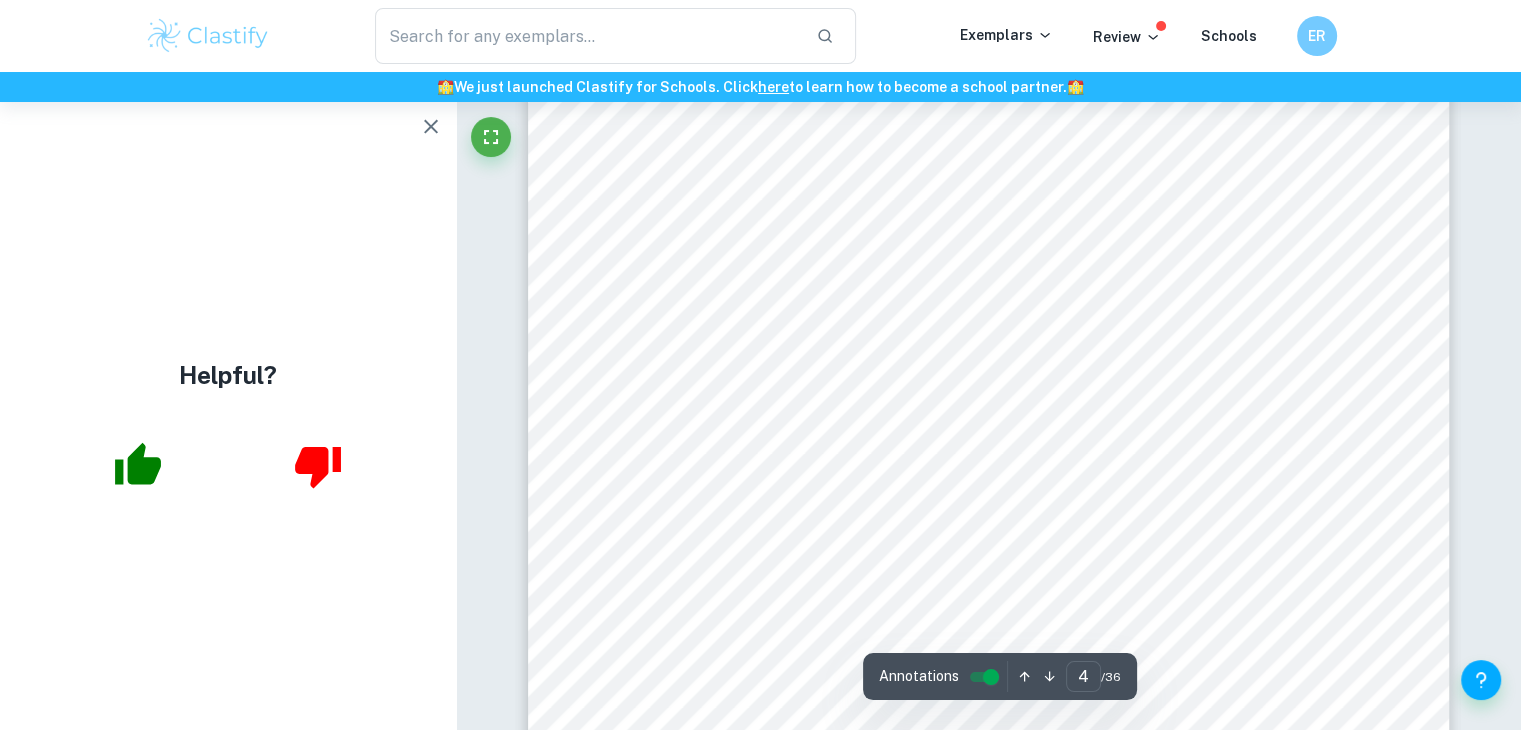 click 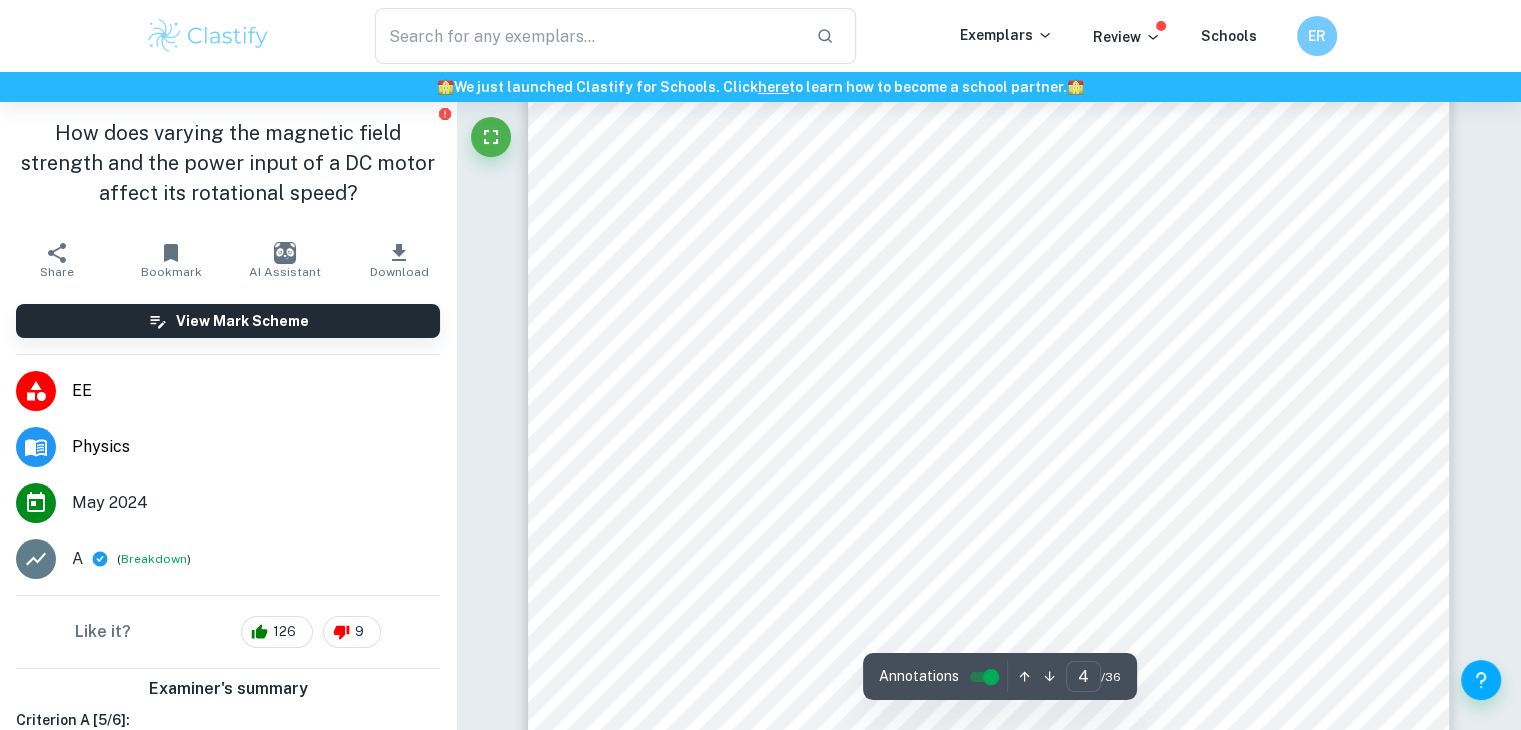 scroll, scrollTop: 4202, scrollLeft: 0, axis: vertical 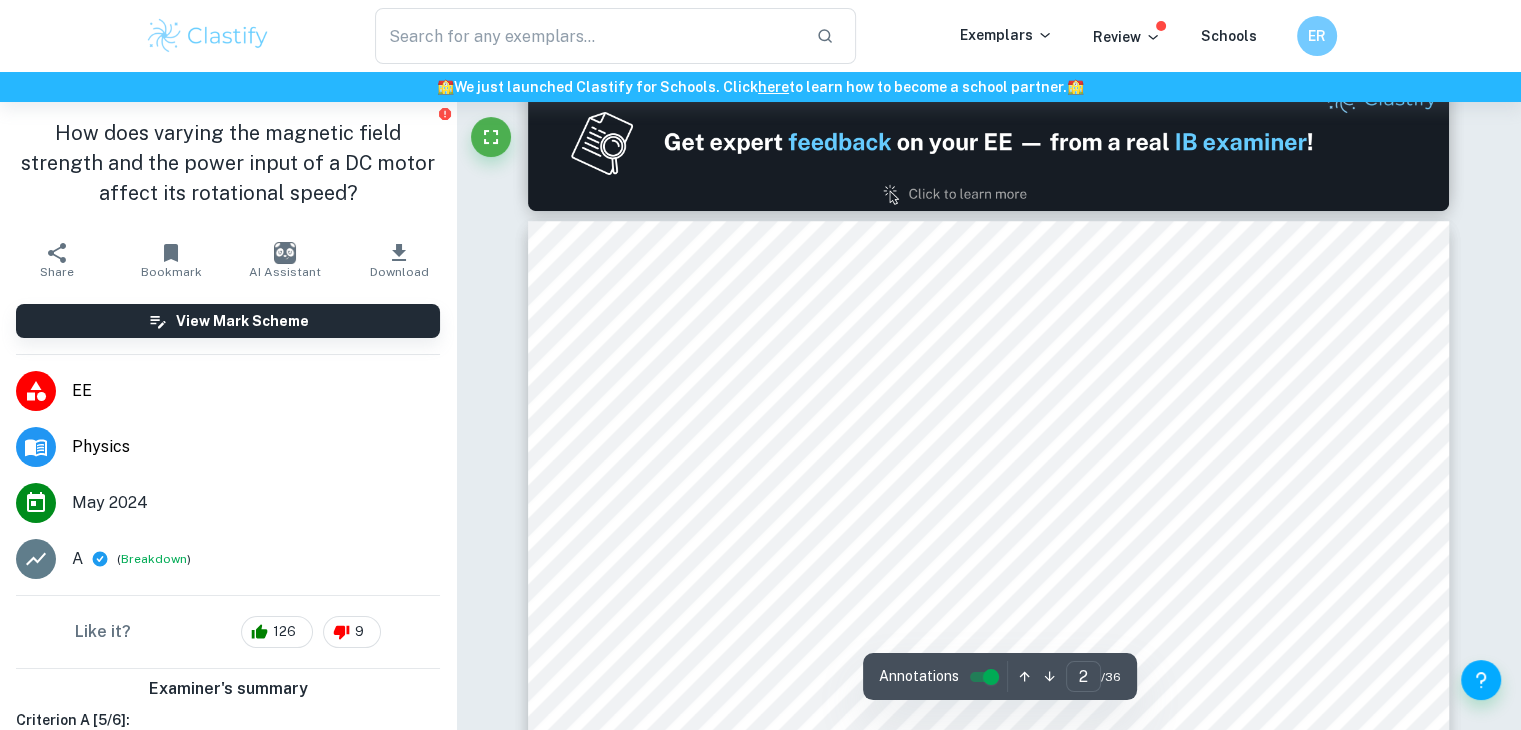 type on "1" 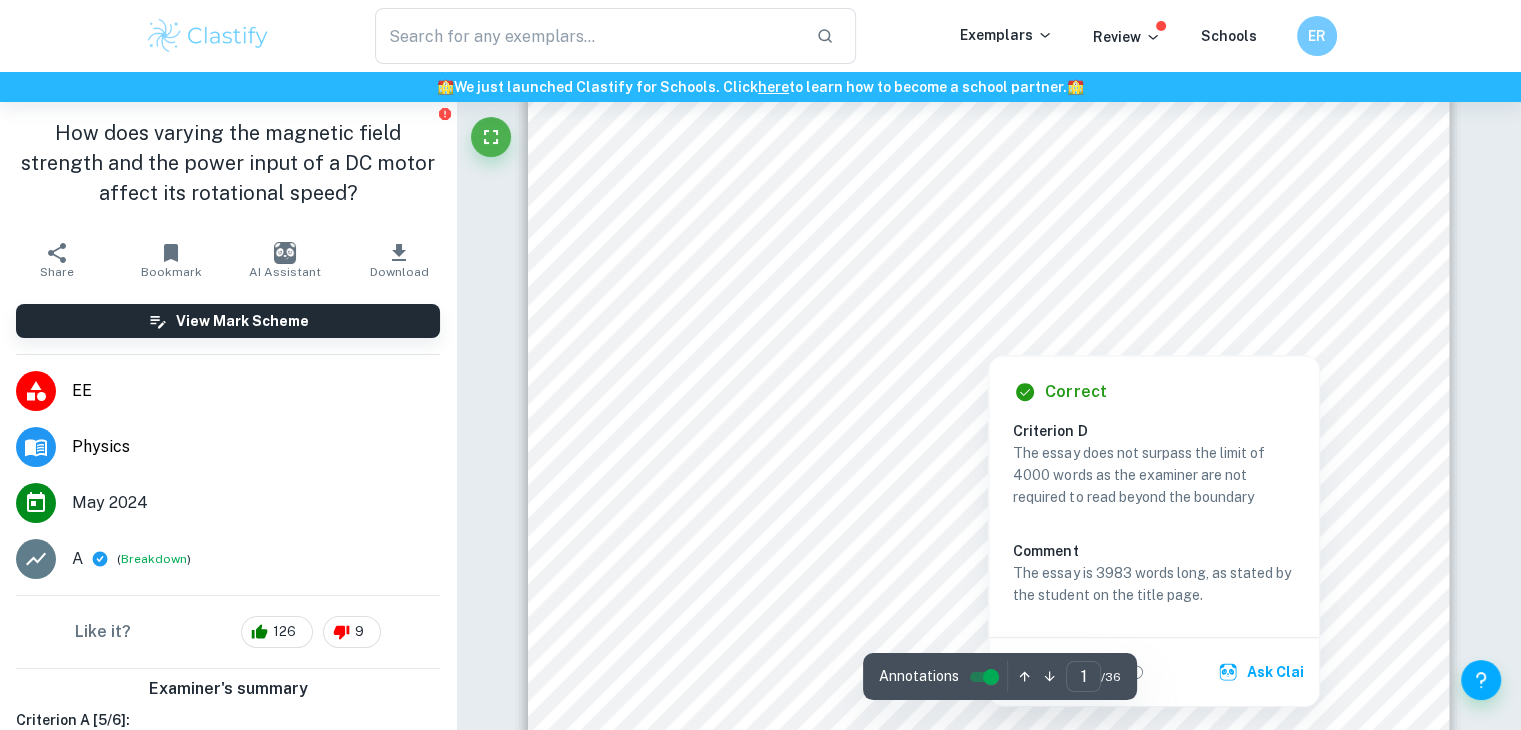 scroll, scrollTop: 202, scrollLeft: 0, axis: vertical 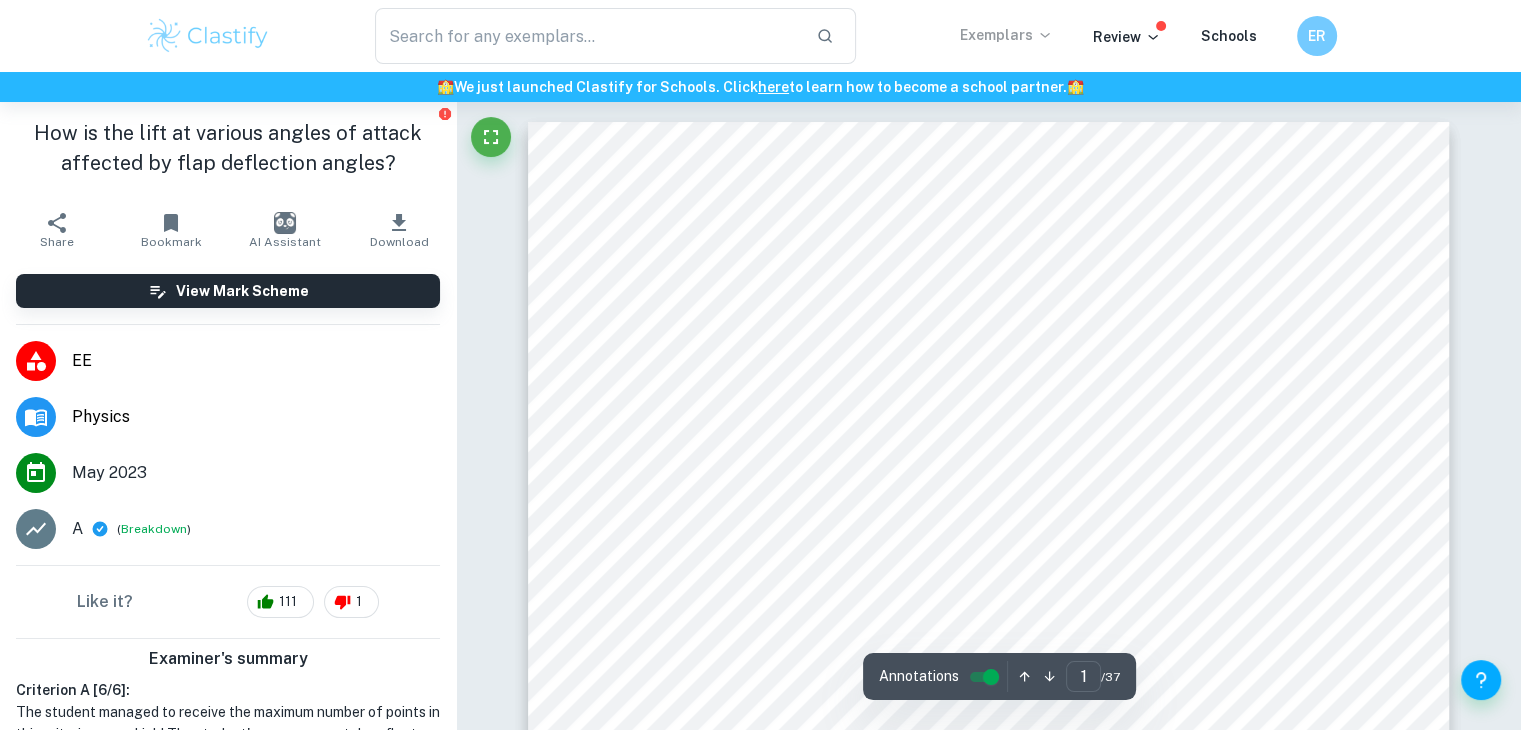 click on "Exemplars" at bounding box center [1006, 35] 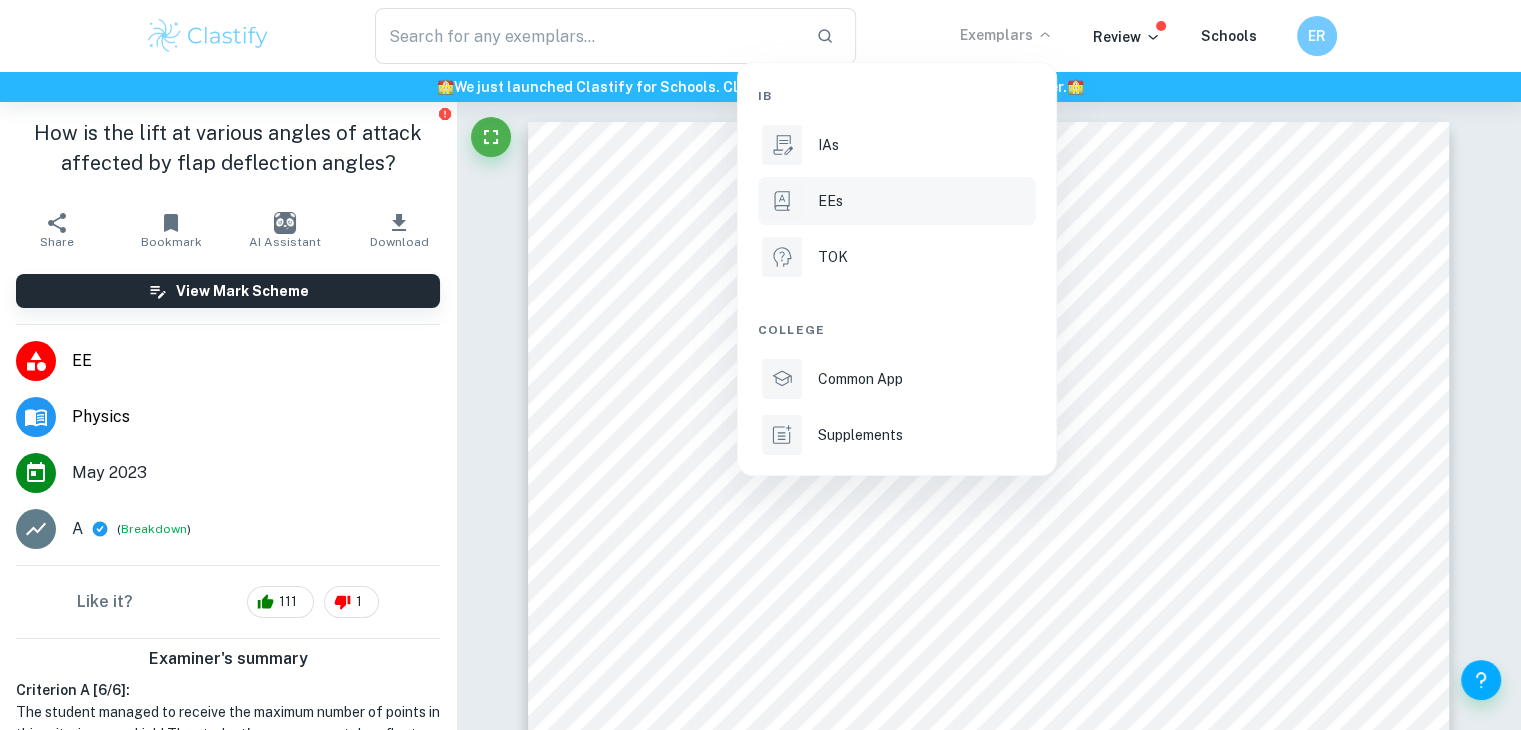 click on "EEs" at bounding box center [897, 201] 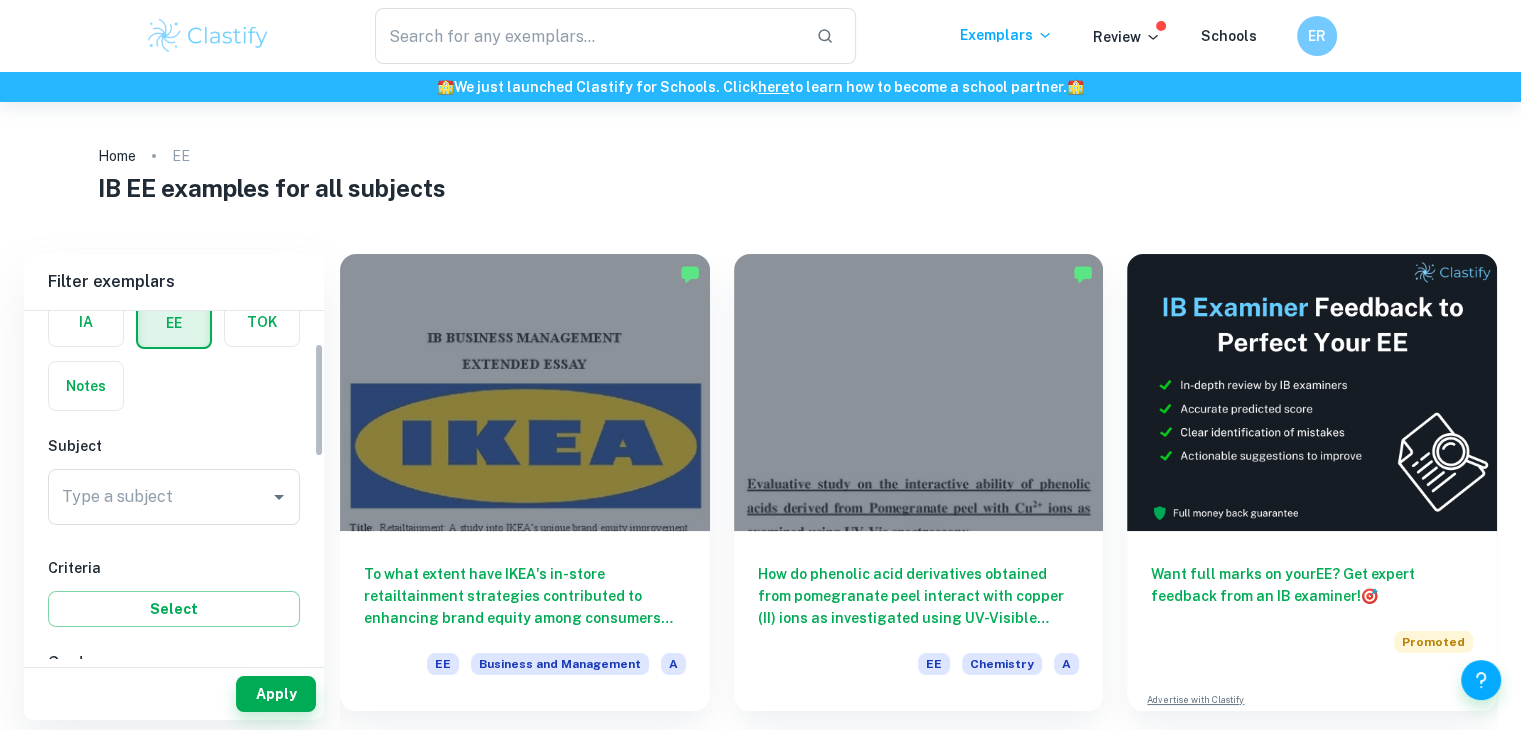 scroll, scrollTop: 100, scrollLeft: 0, axis: vertical 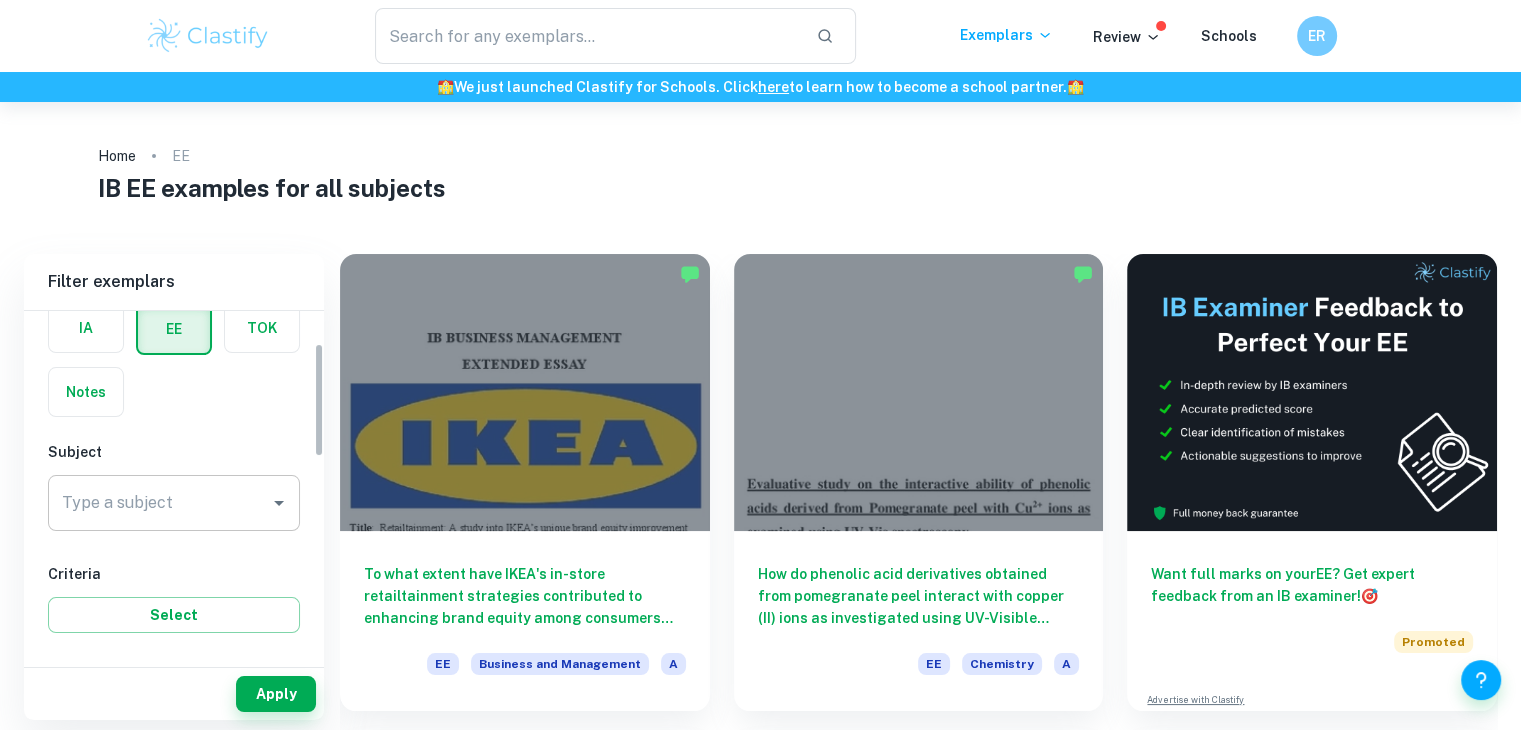 click on "Type a subject" at bounding box center [159, 503] 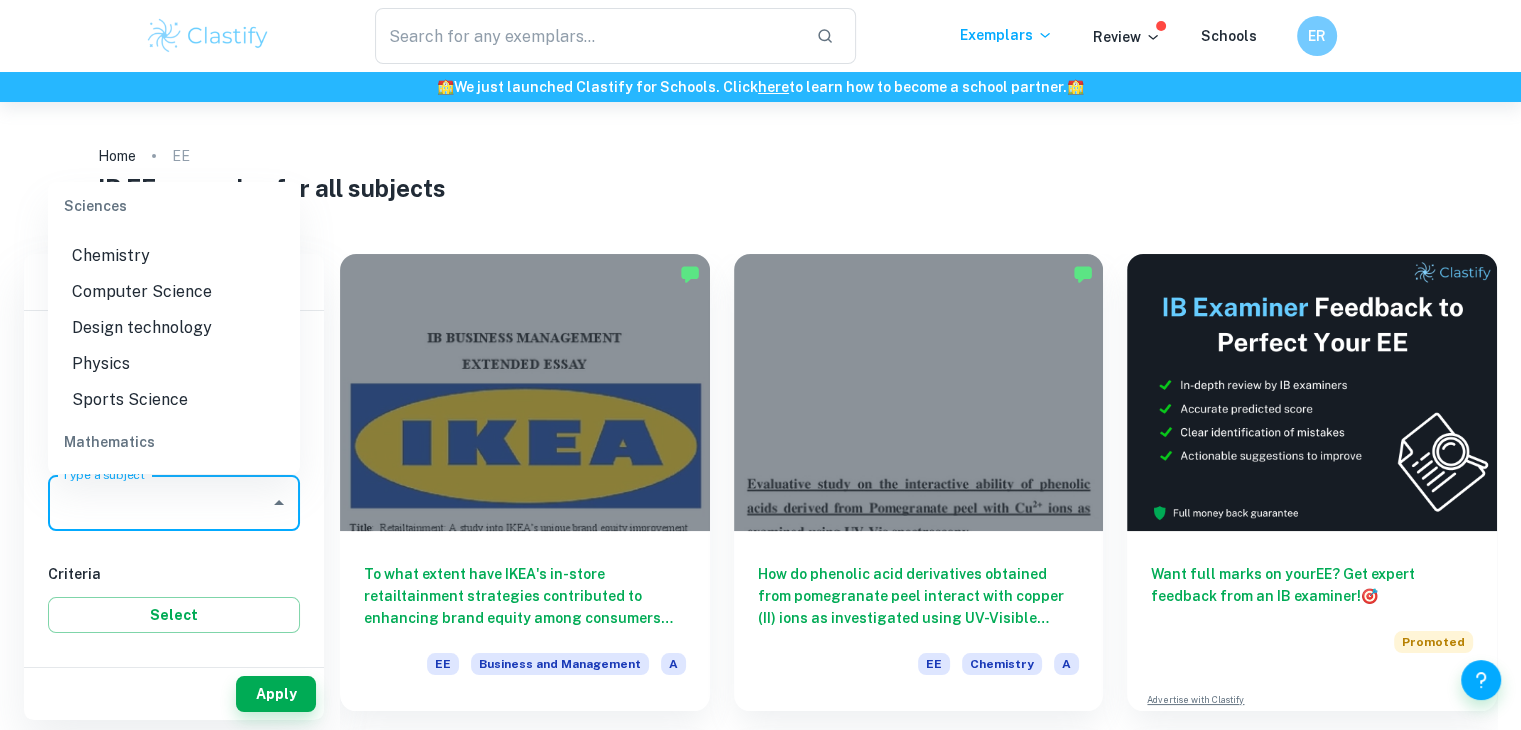 scroll, scrollTop: 2300, scrollLeft: 0, axis: vertical 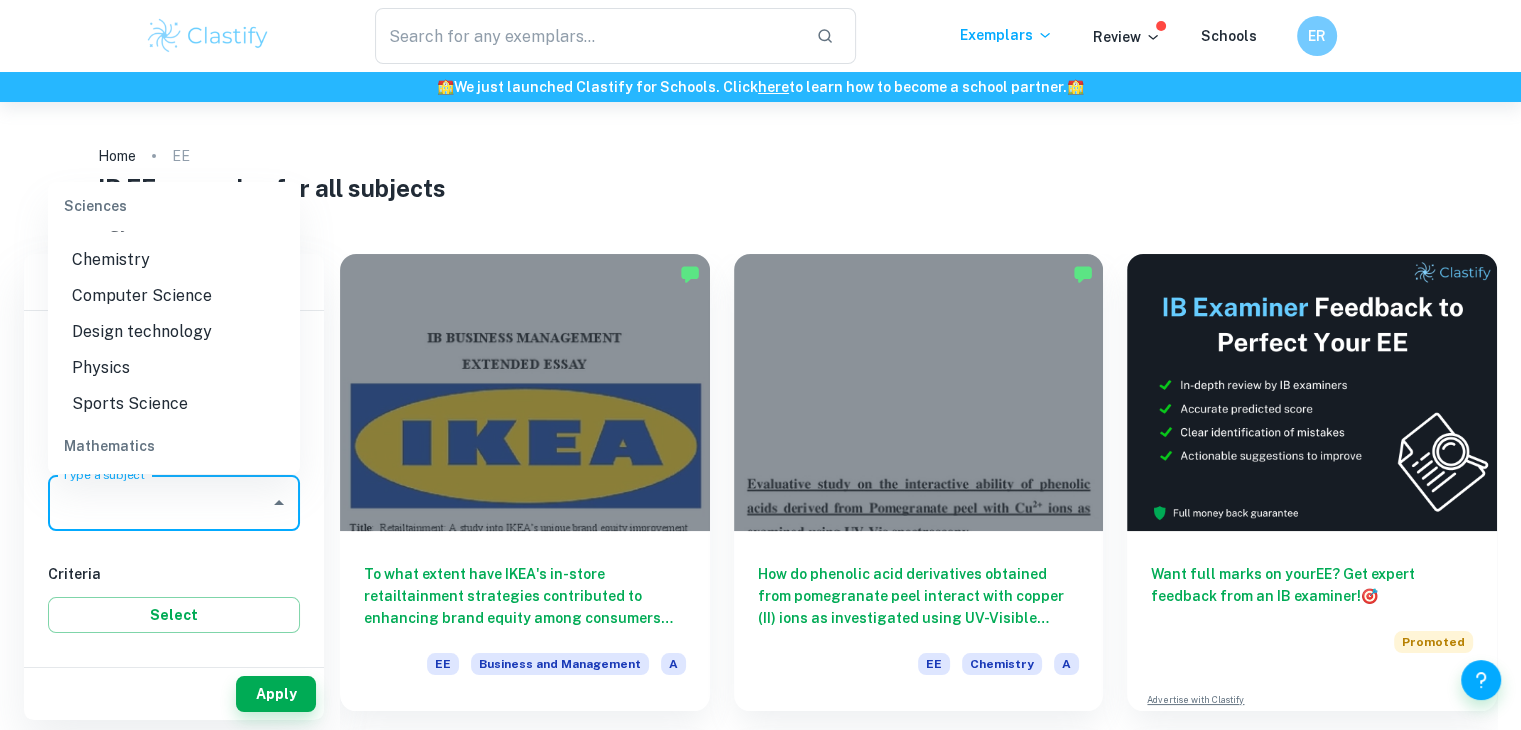 click on "Physics" at bounding box center (174, 368) 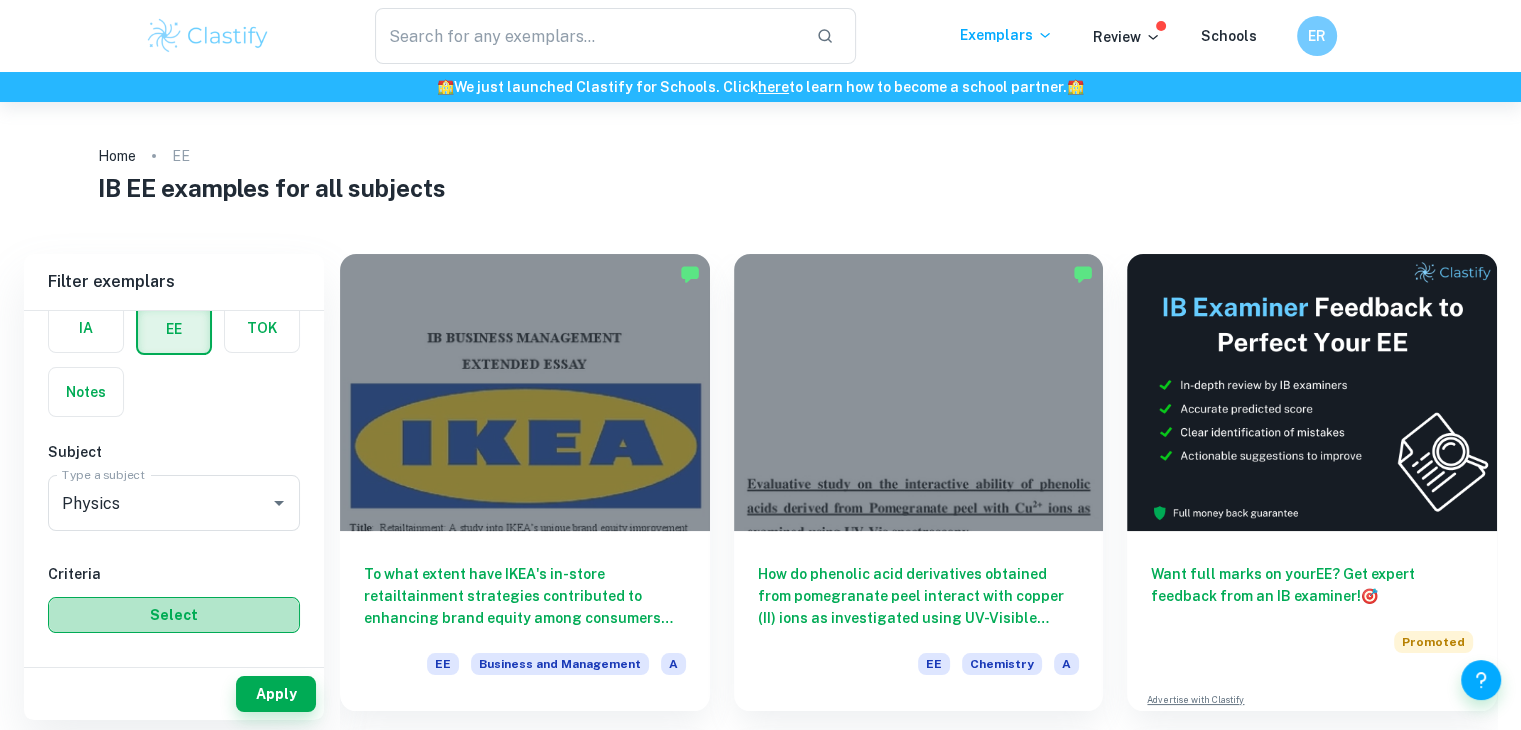 click on "Select" at bounding box center (174, 615) 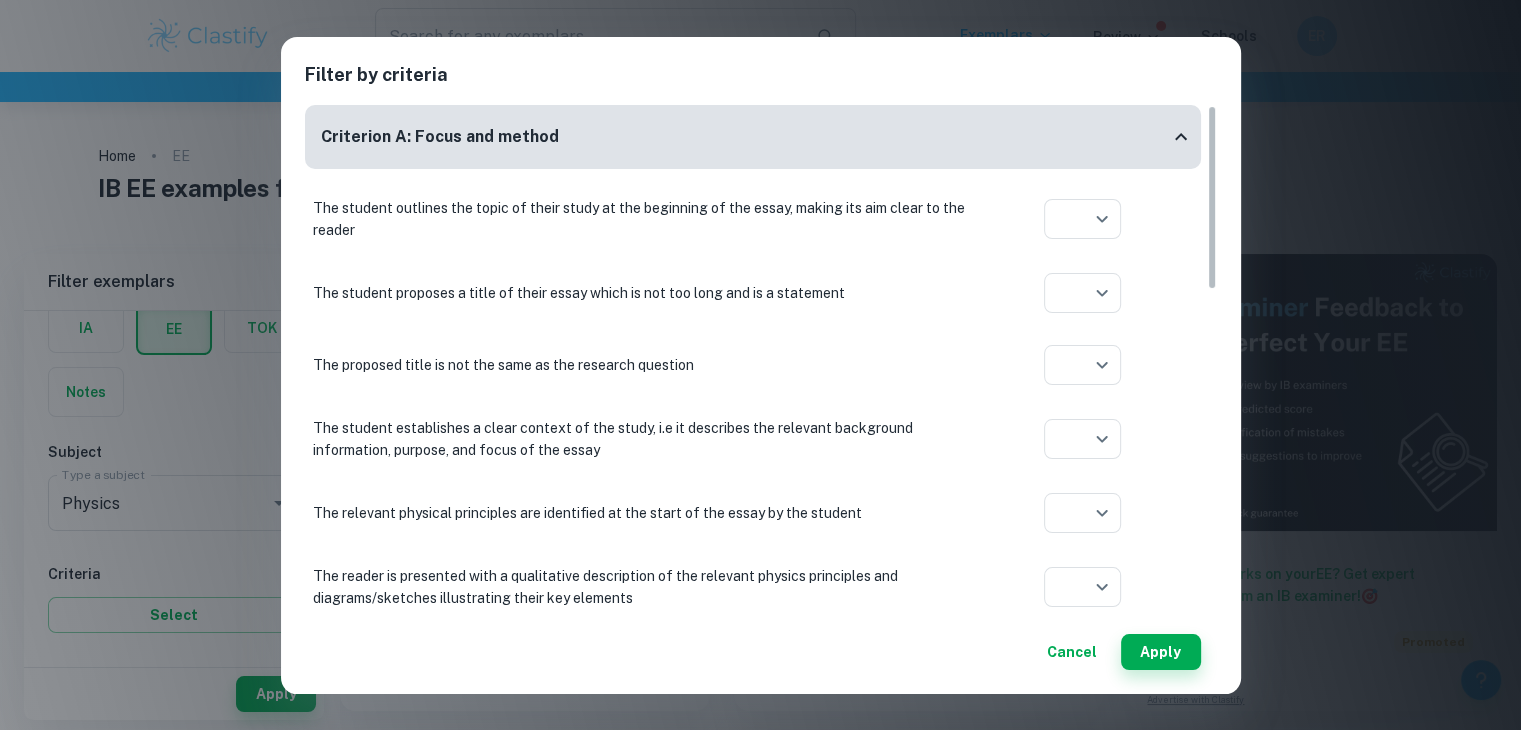 click on "Cancel" at bounding box center (1072, 652) 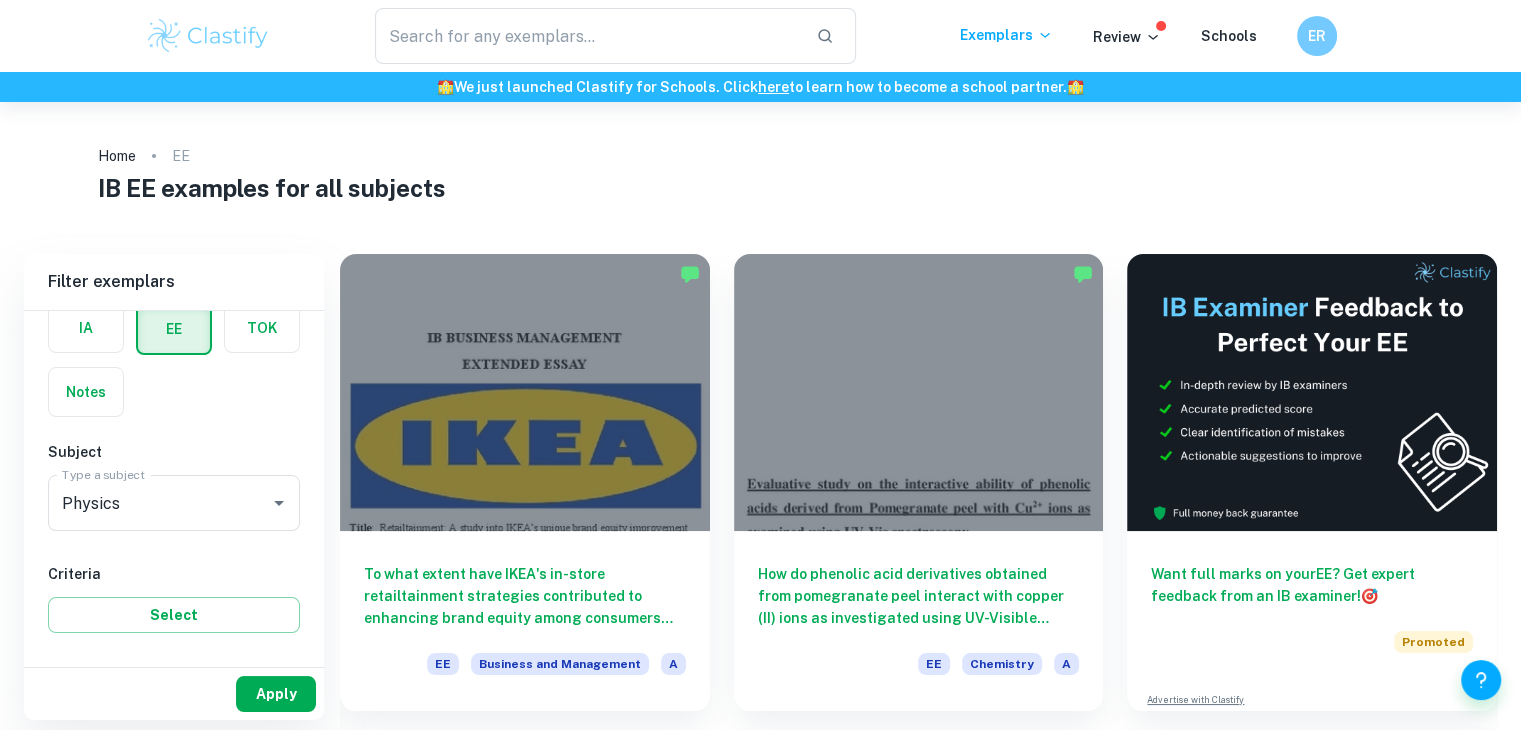 click on "Apply" at bounding box center (276, 694) 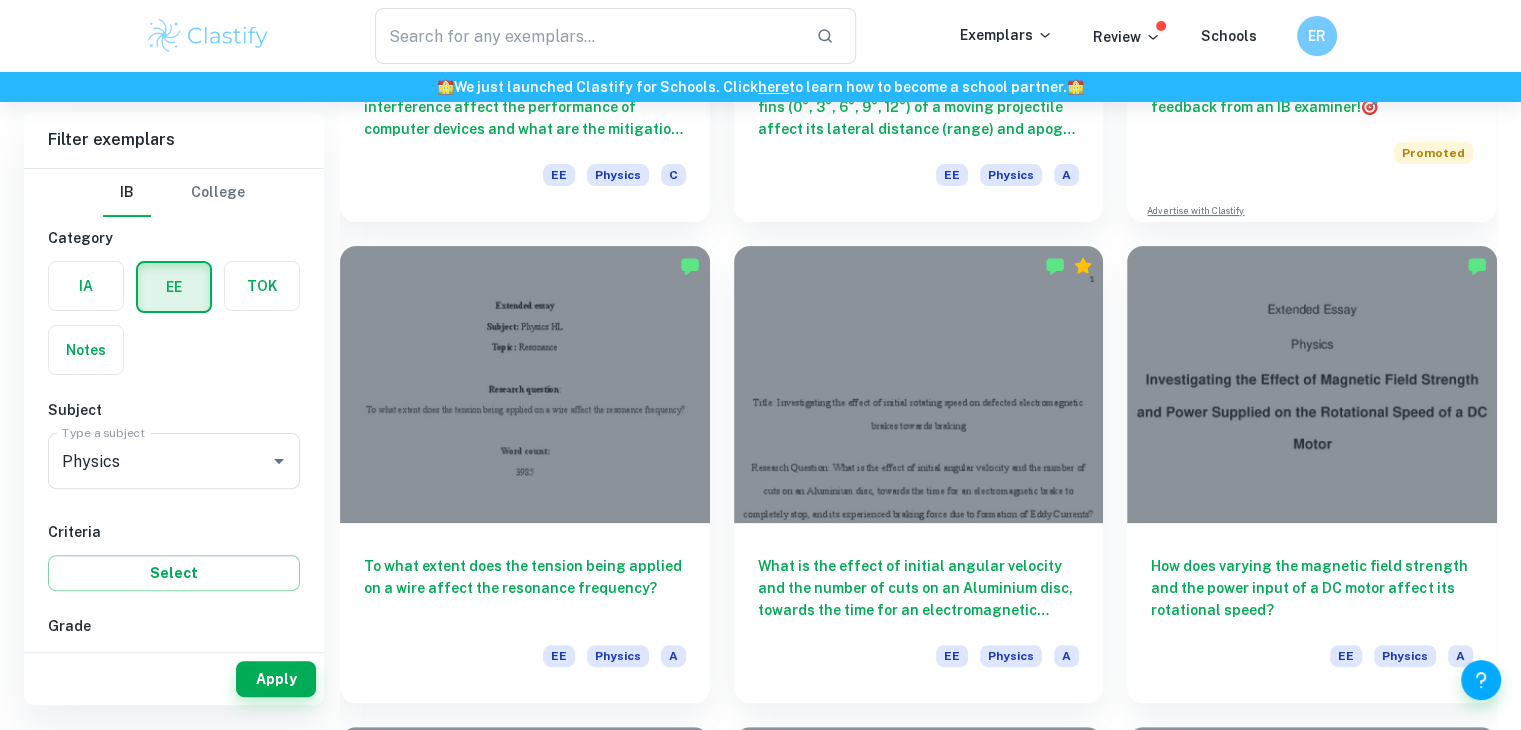 scroll, scrollTop: 500, scrollLeft: 0, axis: vertical 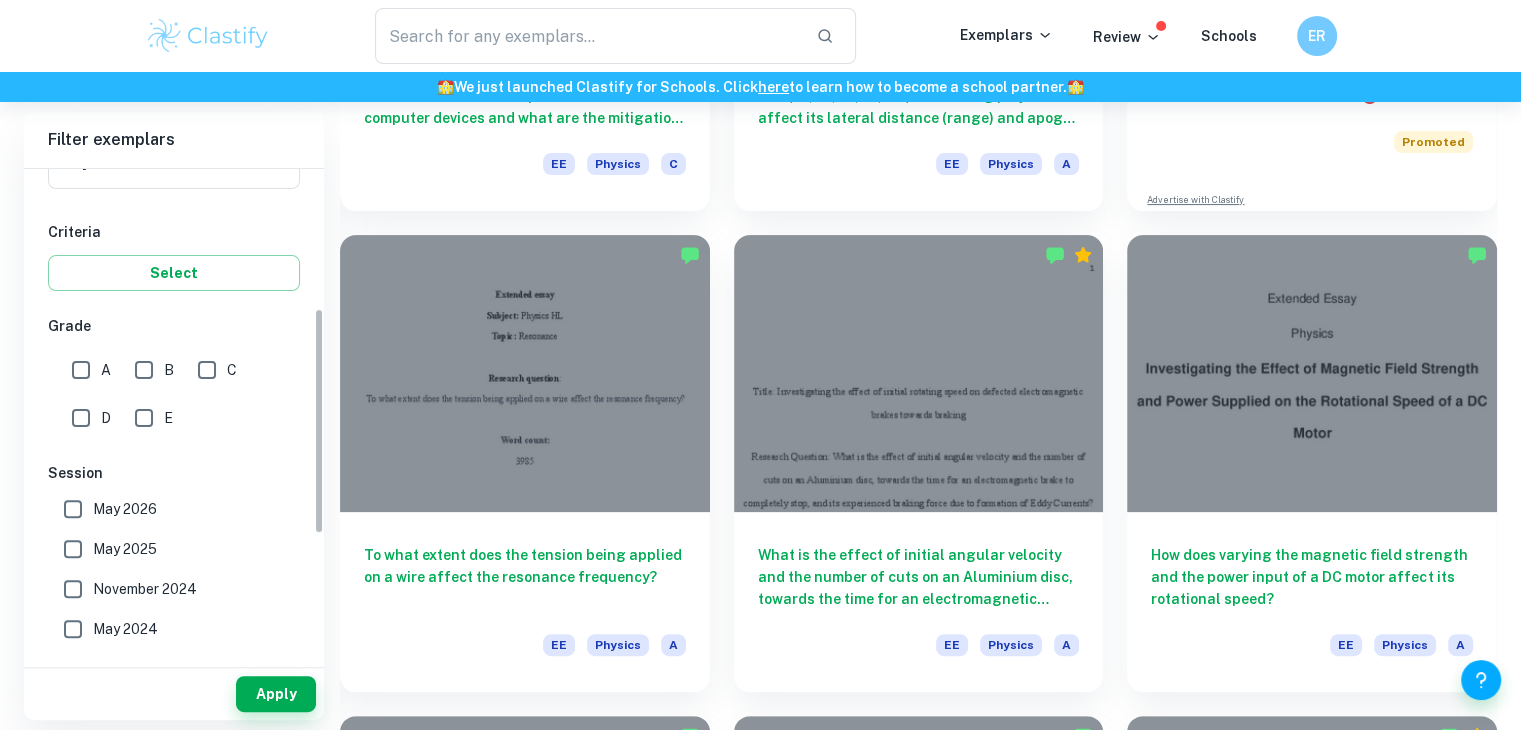 click on "A" at bounding box center (81, 370) 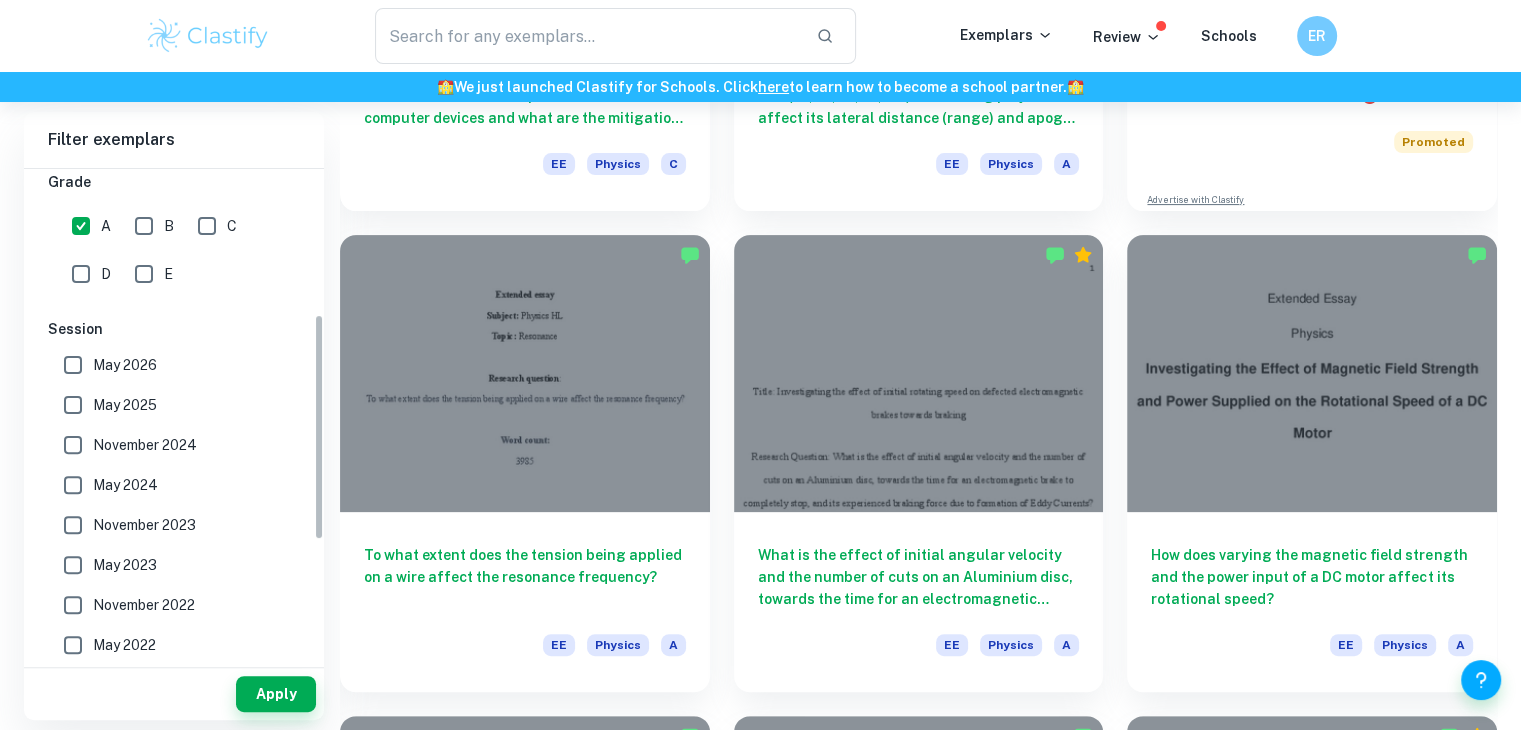 scroll, scrollTop: 500, scrollLeft: 0, axis: vertical 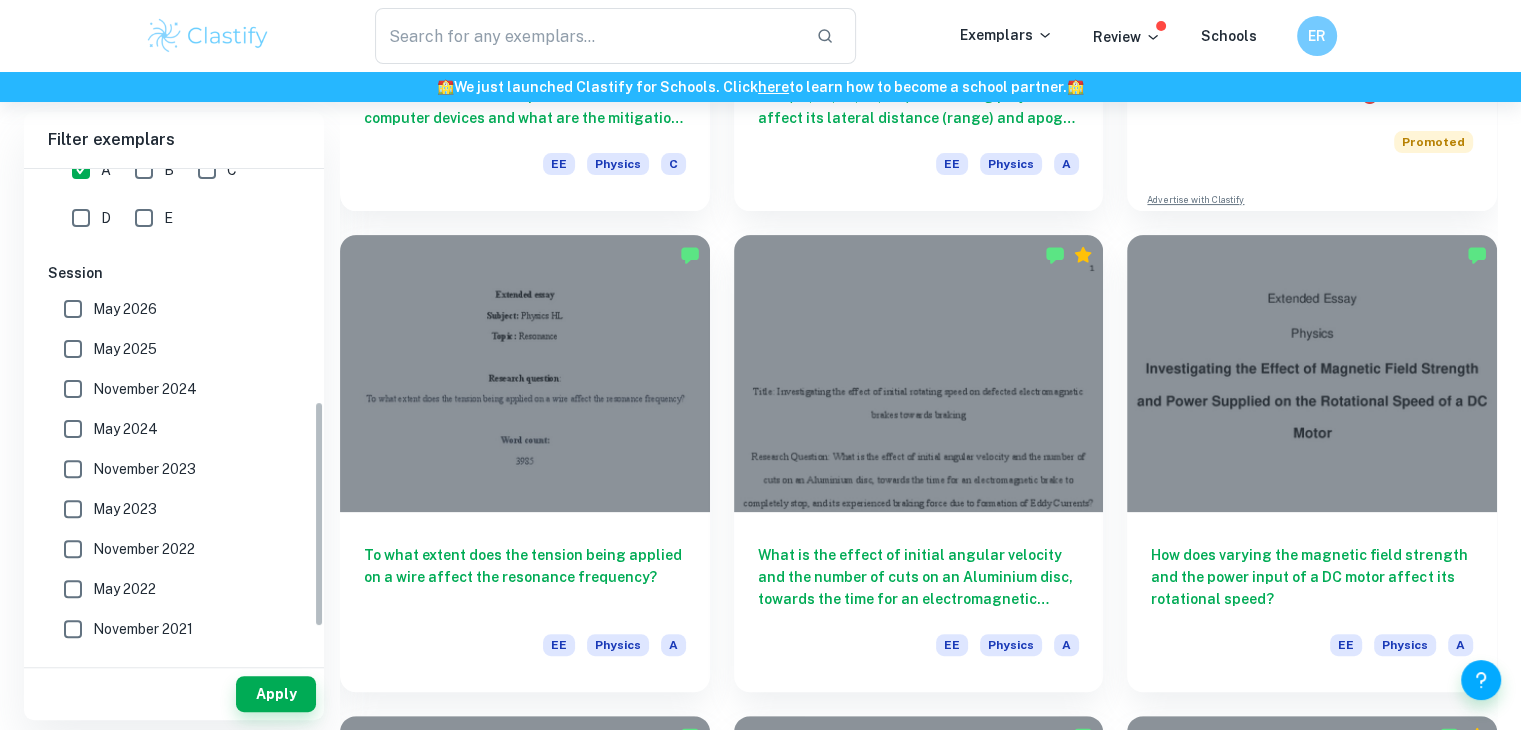 click on "May 2026" at bounding box center (168, 309) 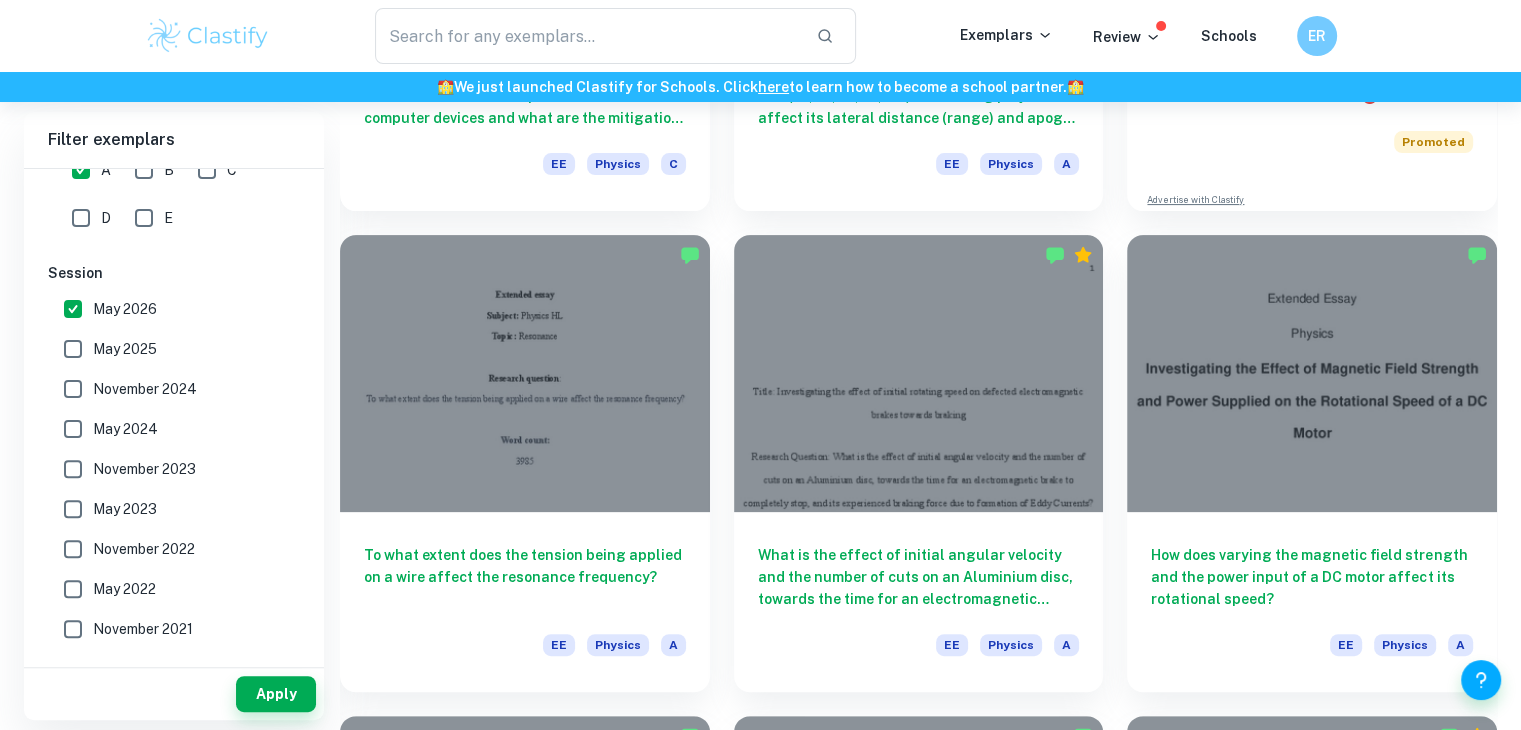click on "November 2024" at bounding box center [168, 389] 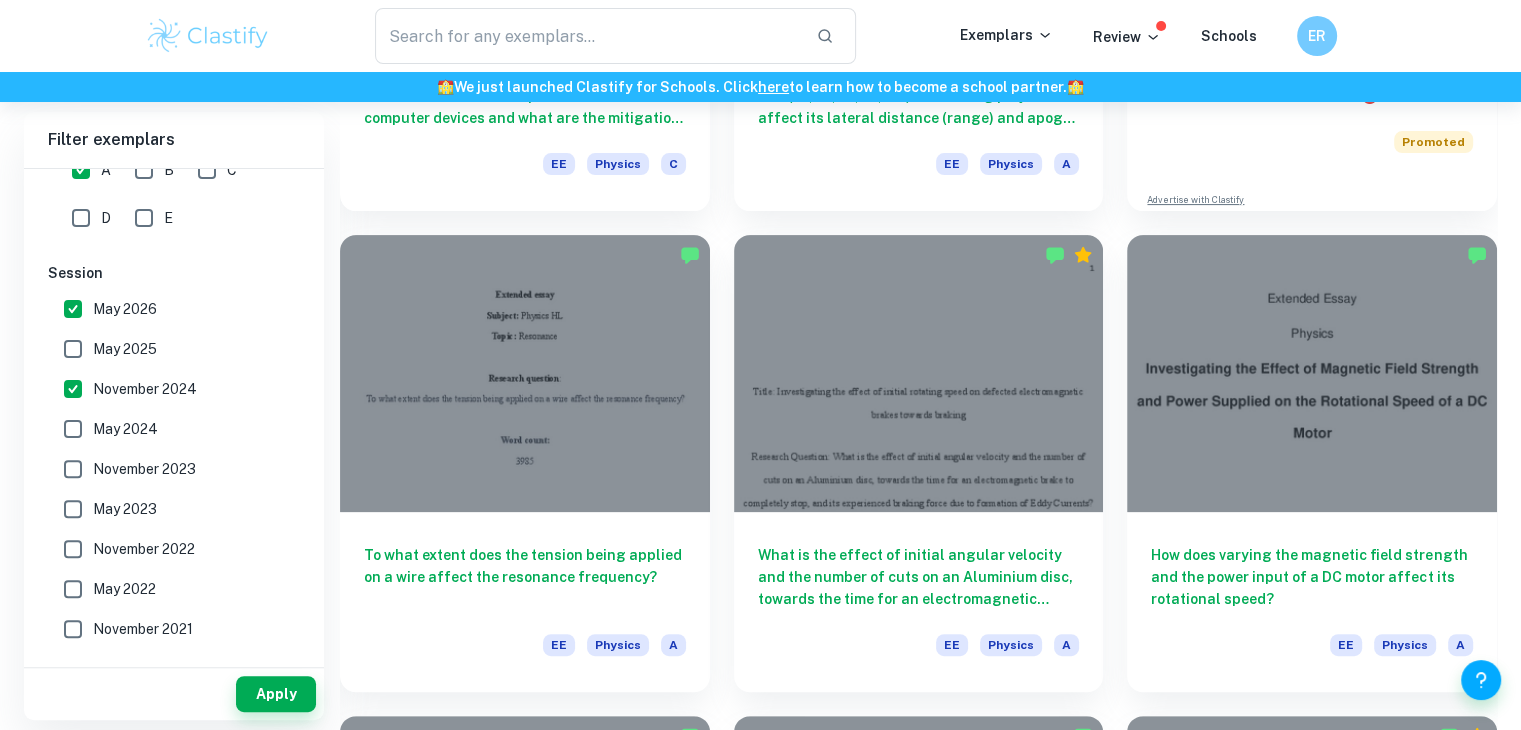 click on "May 2025" at bounding box center (125, 349) 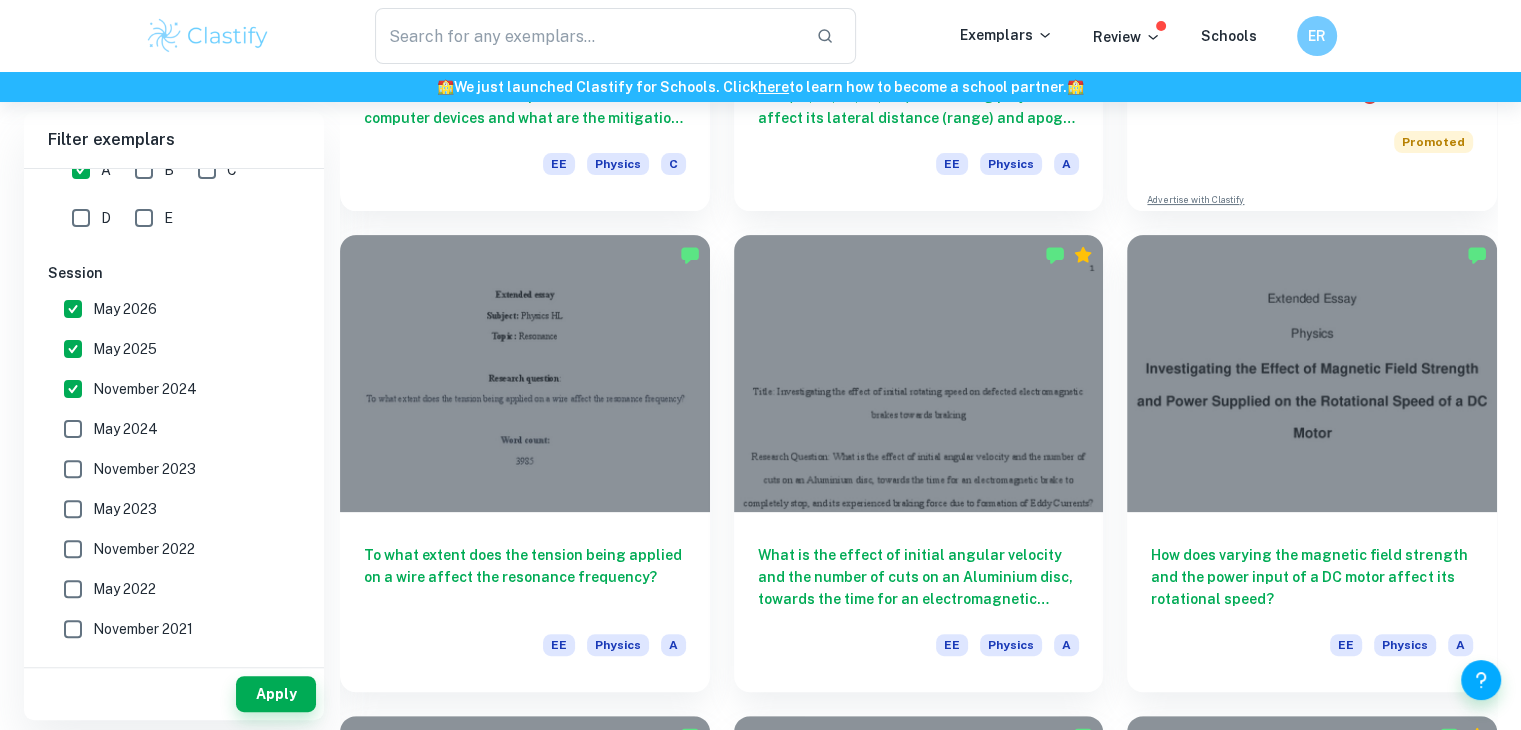 click on "May 2024" at bounding box center [125, 429] 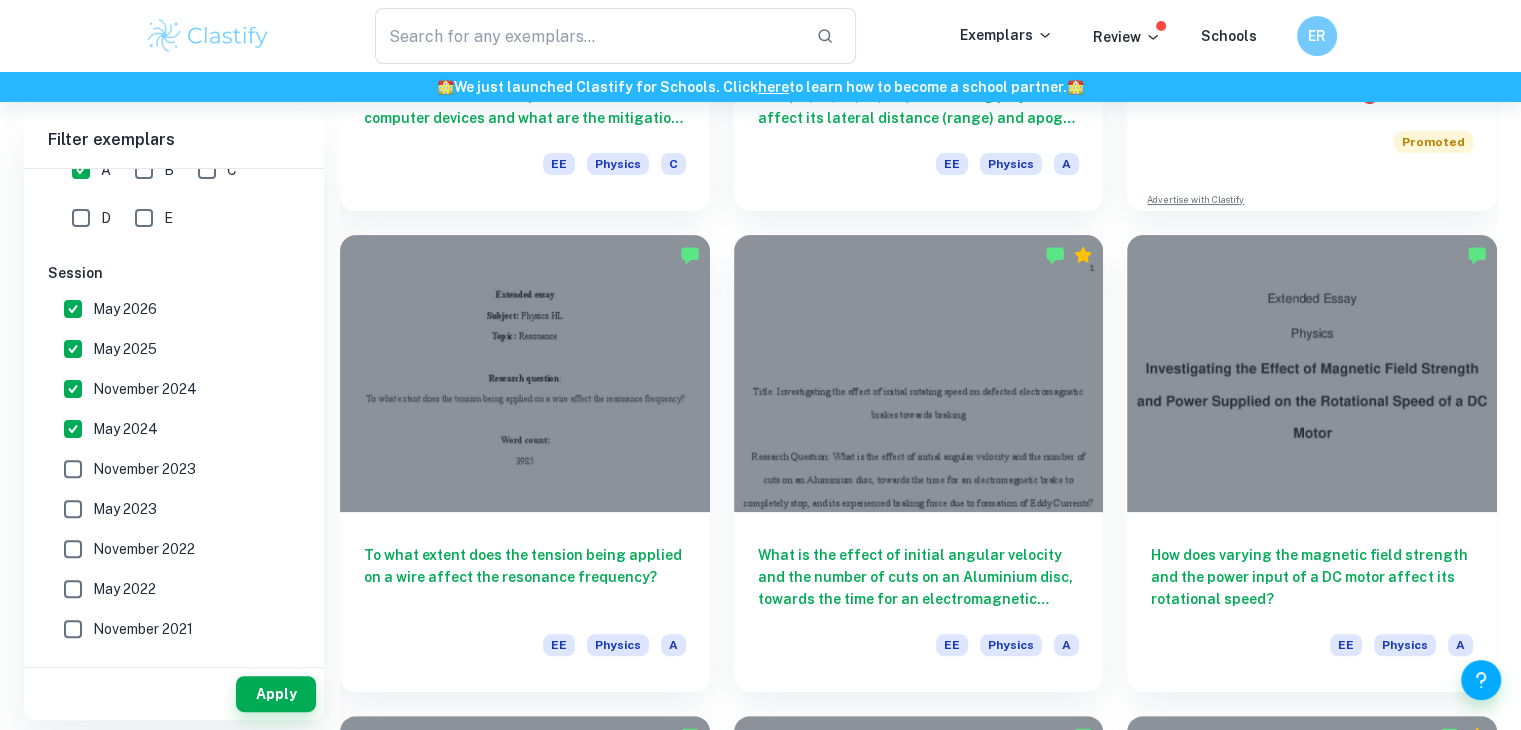 click on "November 2023" at bounding box center (144, 469) 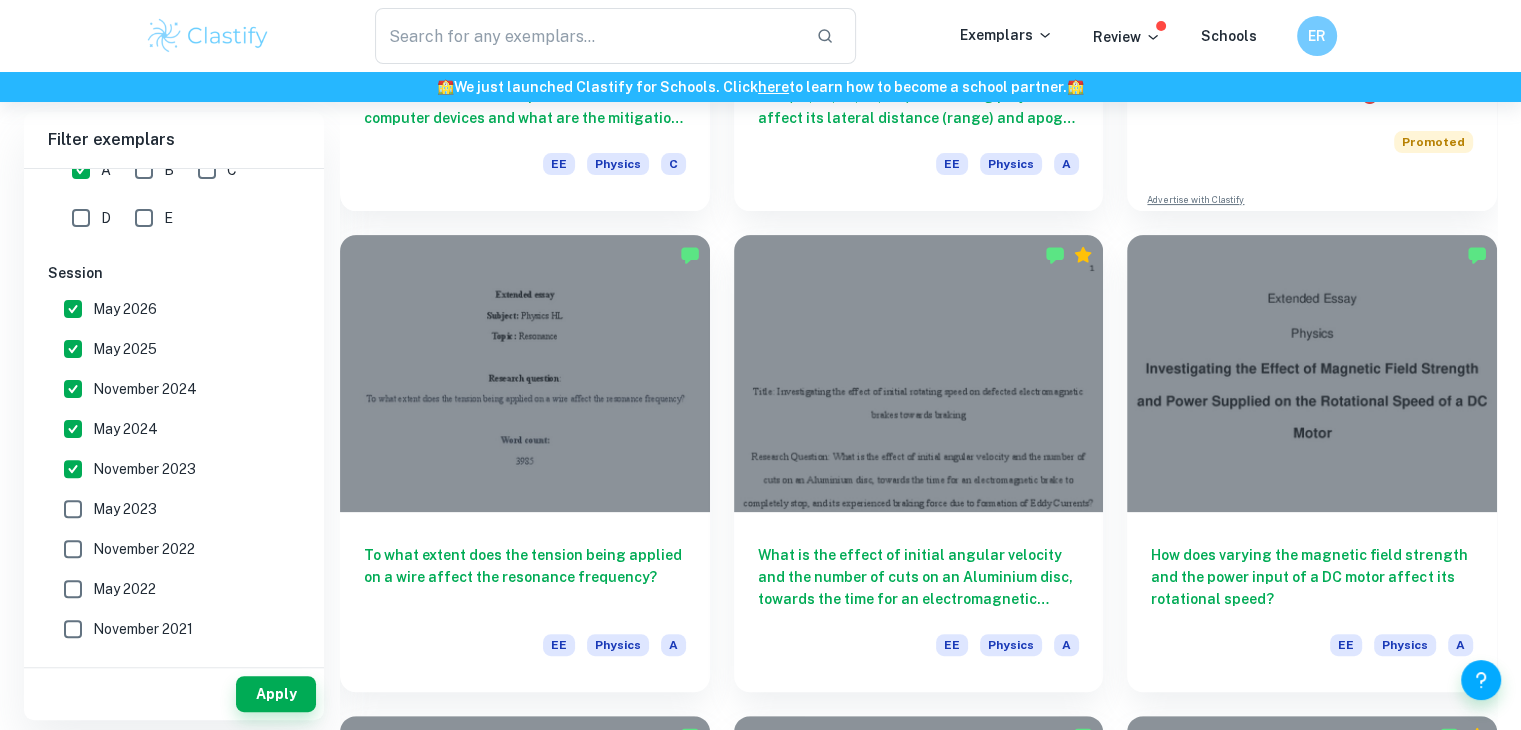 click on "May 2023" at bounding box center [125, 509] 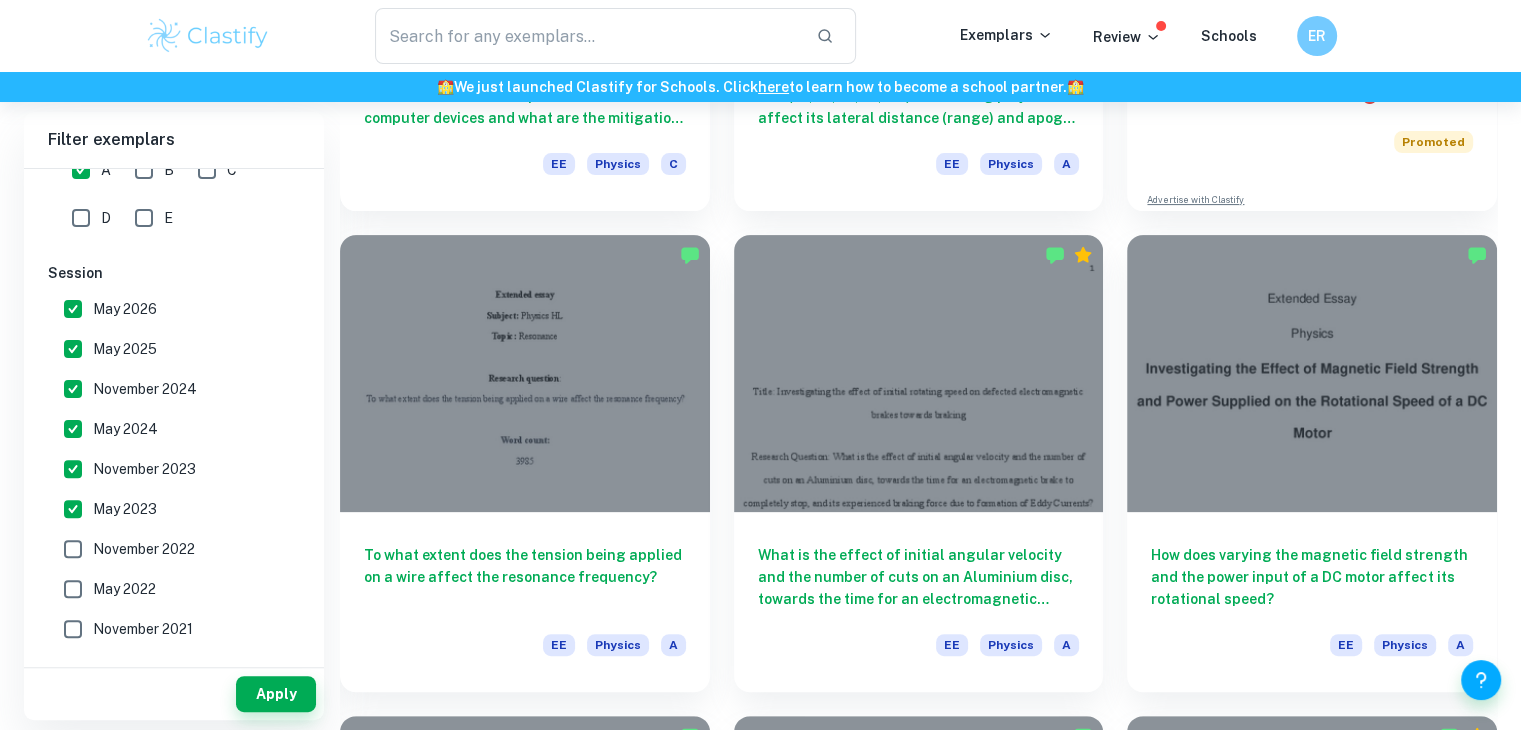 drag, startPoint x: 117, startPoint y: 538, endPoint x: 124, endPoint y: 585, distance: 47.518417 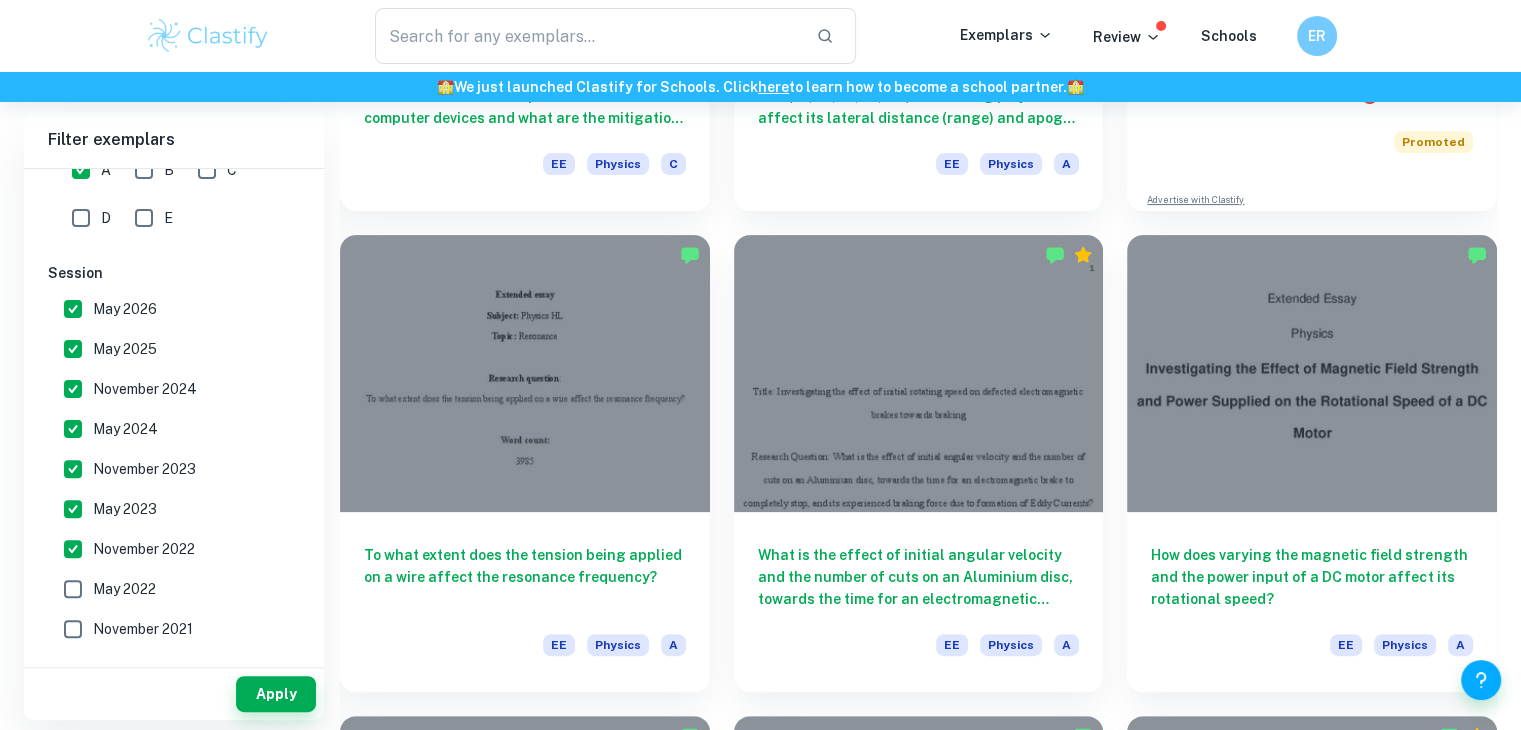 click on "May 2022" at bounding box center (124, 589) 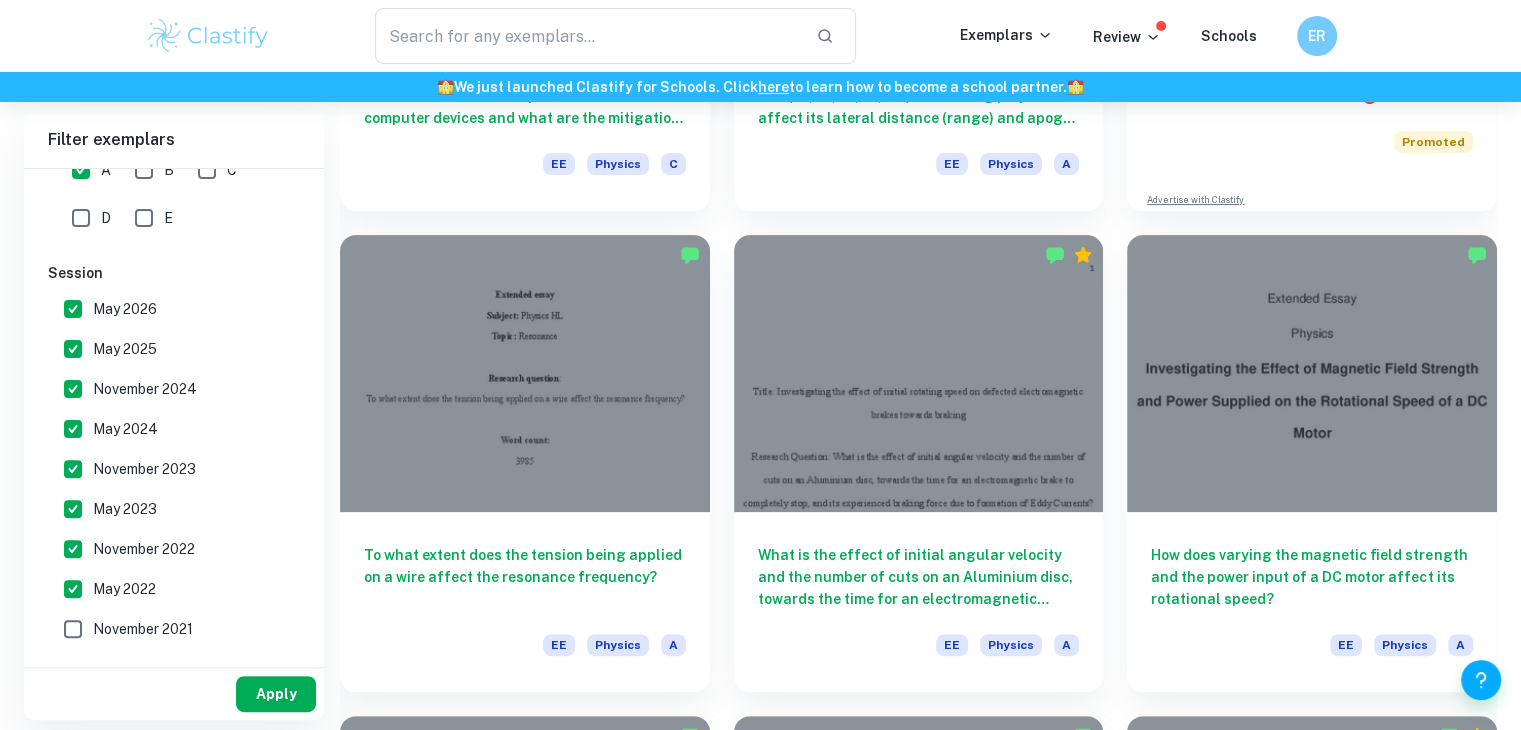 click on "Apply" at bounding box center (276, 694) 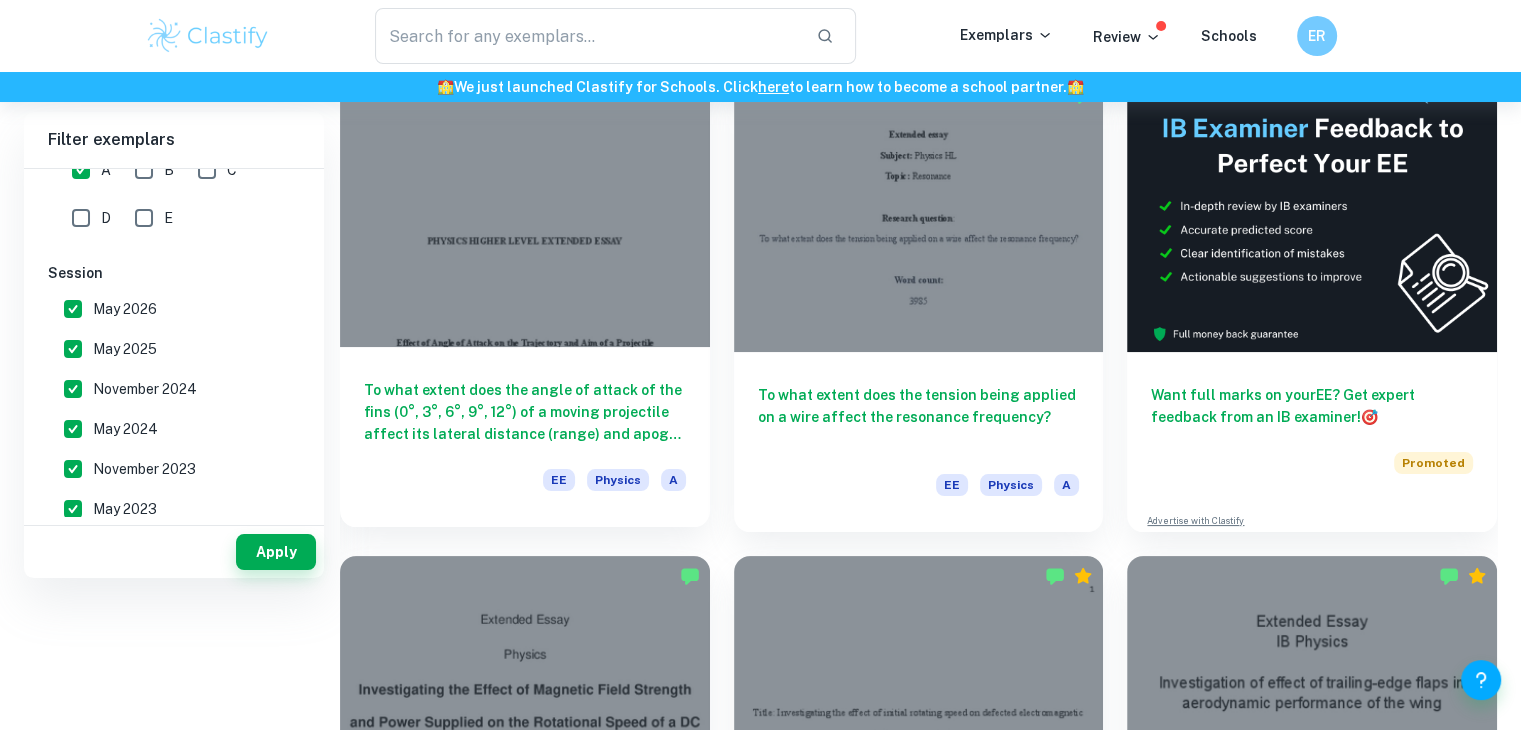 scroll, scrollTop: 0, scrollLeft: 0, axis: both 